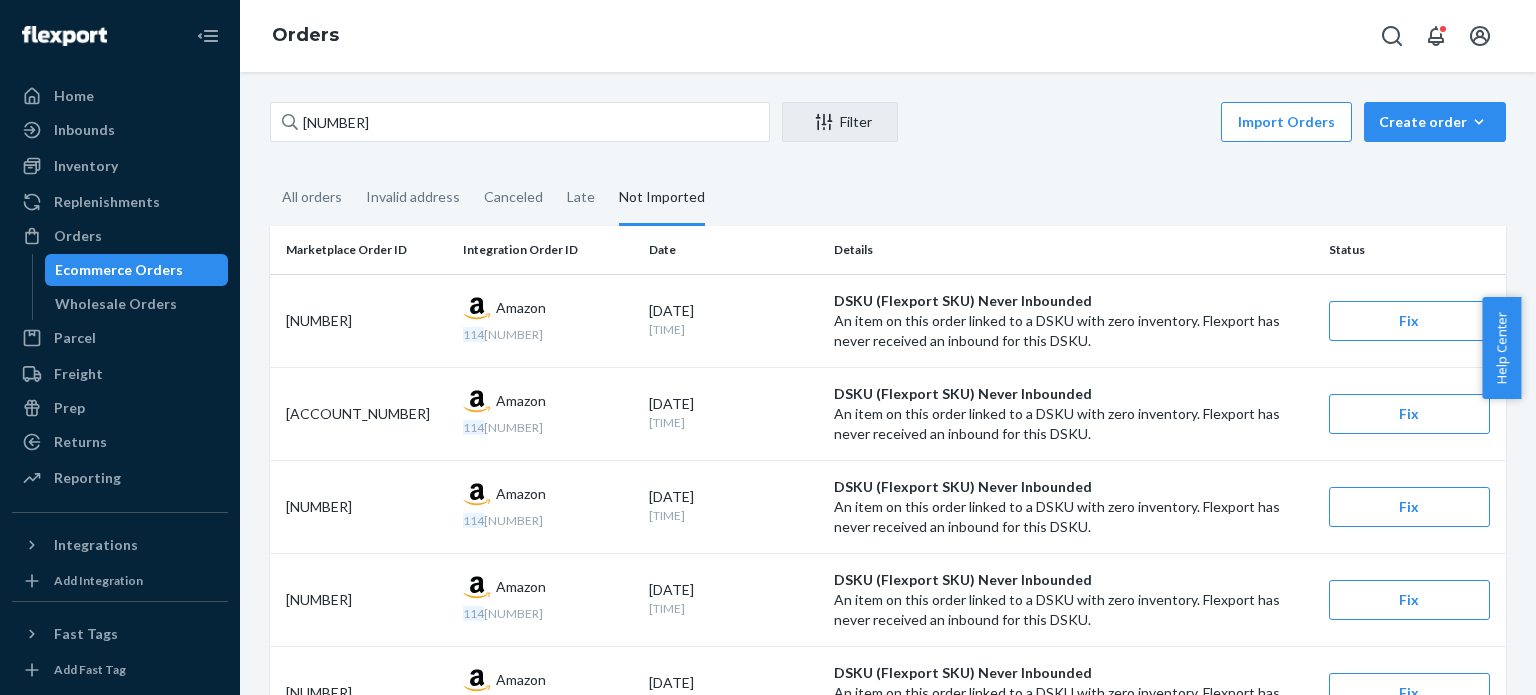 scroll, scrollTop: 0, scrollLeft: 0, axis: both 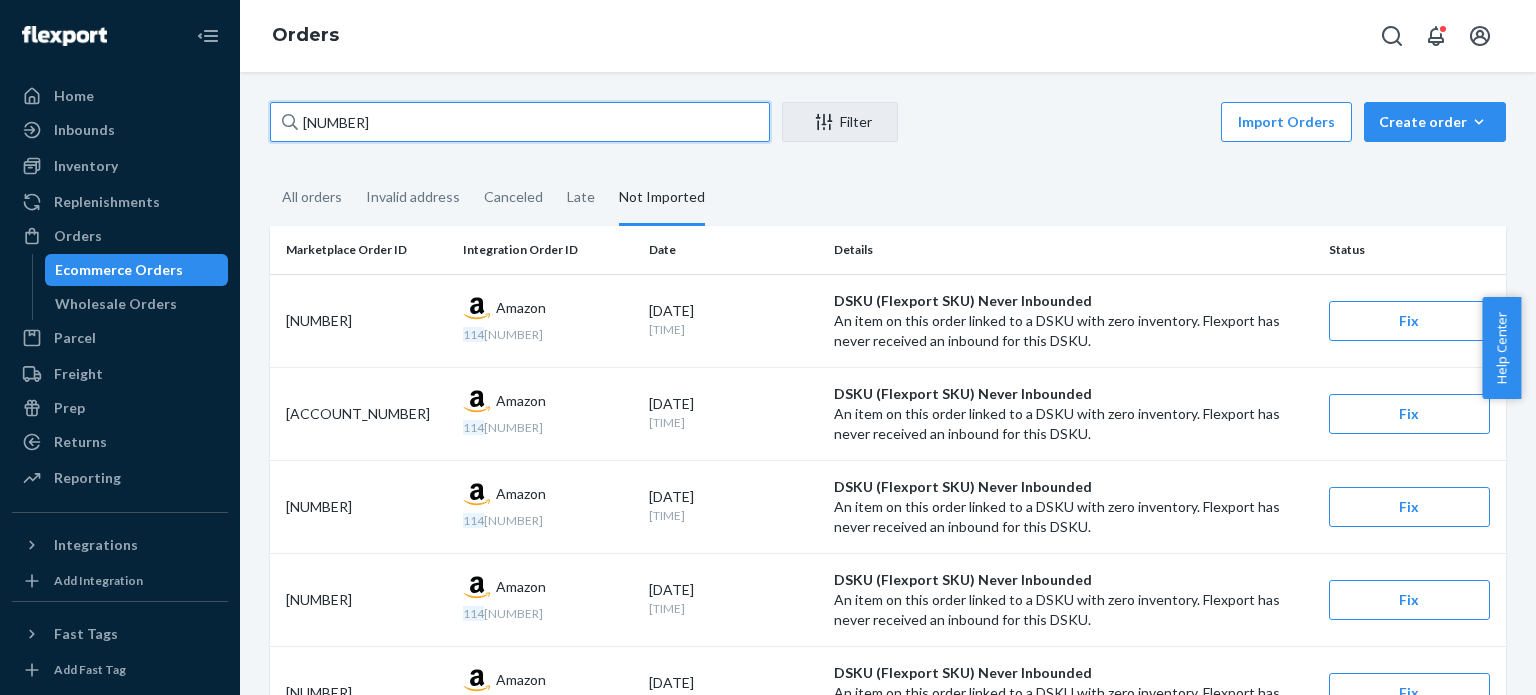click on "[NUMBER]" at bounding box center (520, 122) 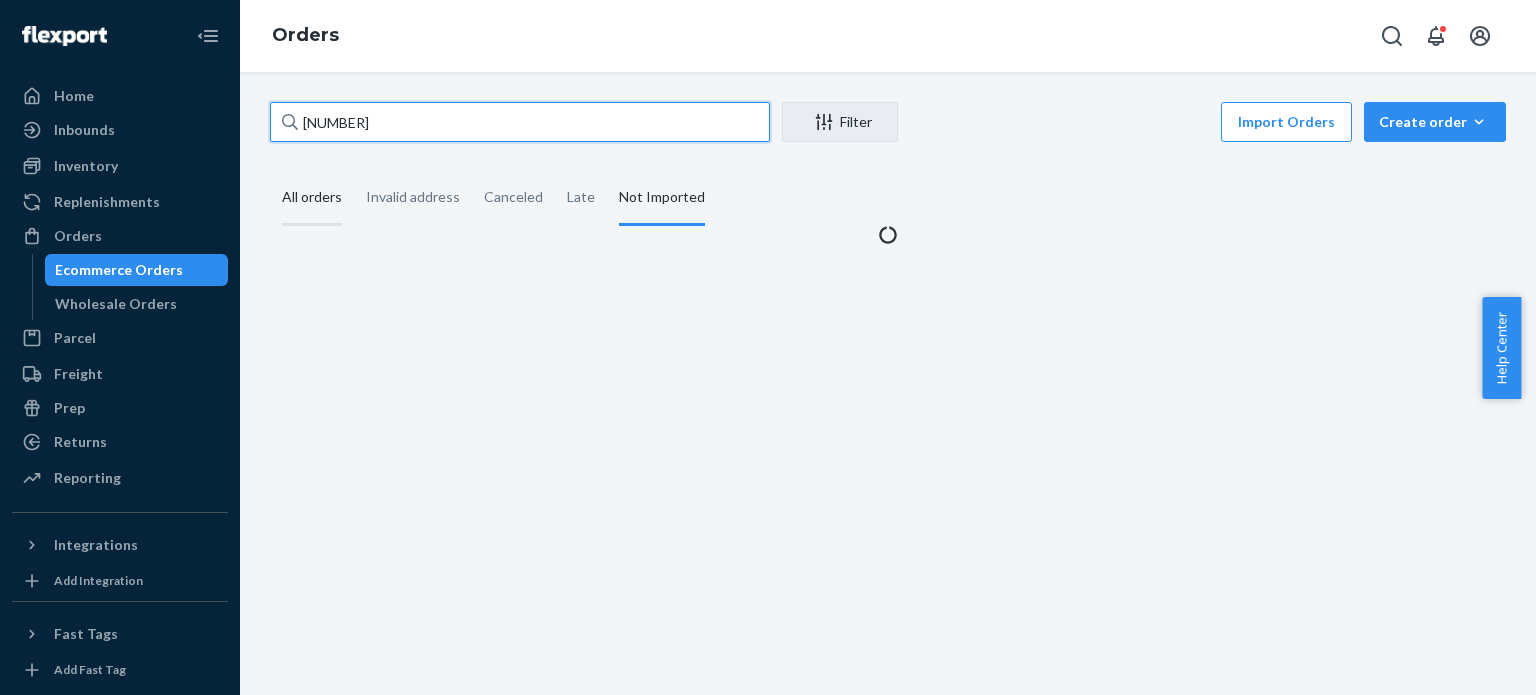 type on "[NUMBER]" 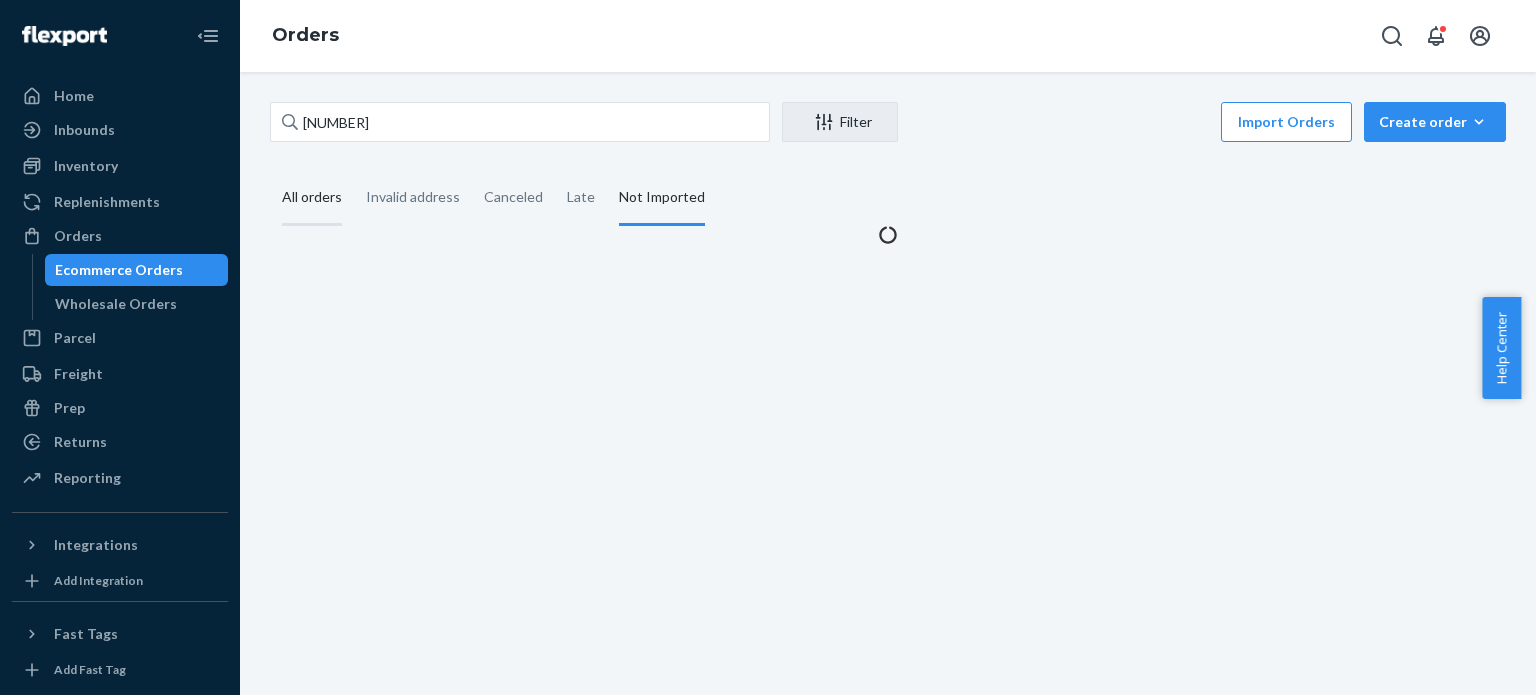 click on "All orders" at bounding box center (312, 198) 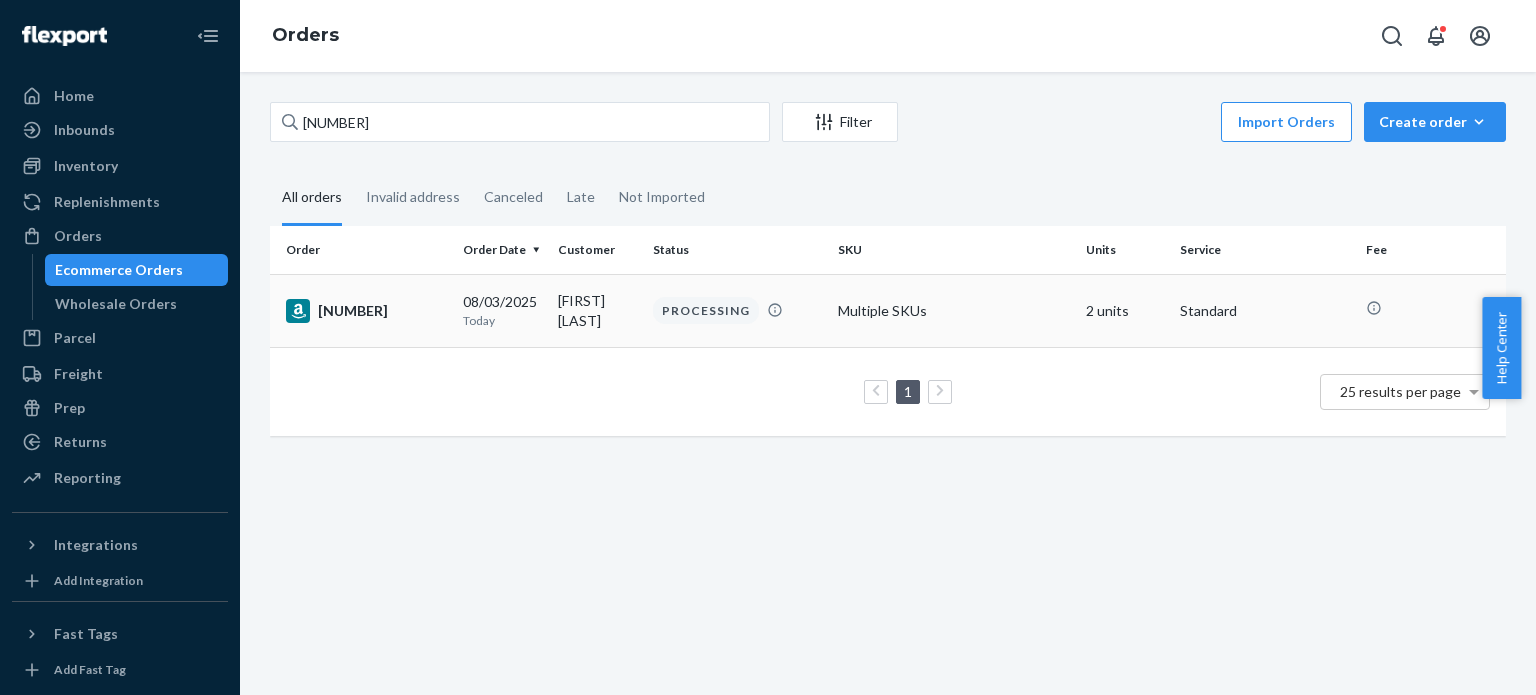click on "[NUMBER]" at bounding box center (366, 311) 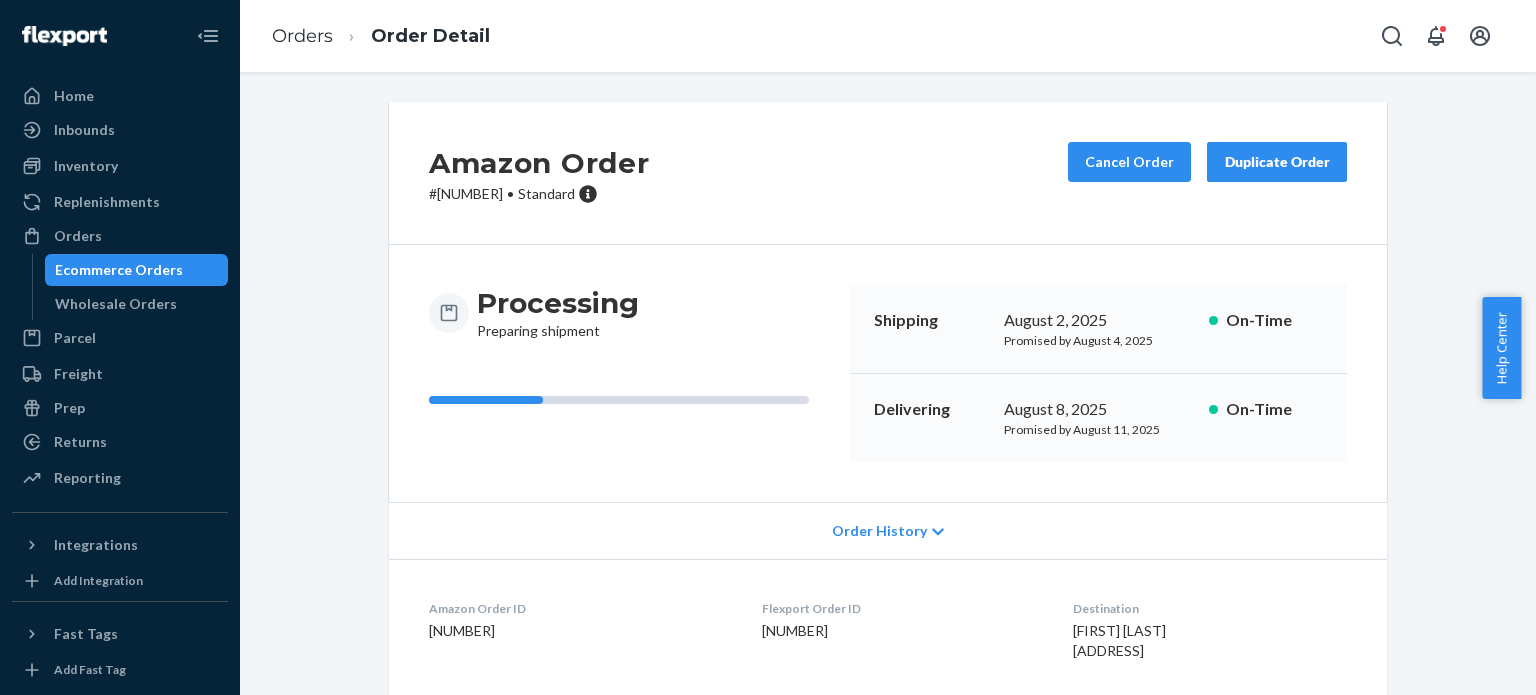 click on "Orders Order Detail" at bounding box center [381, 36] 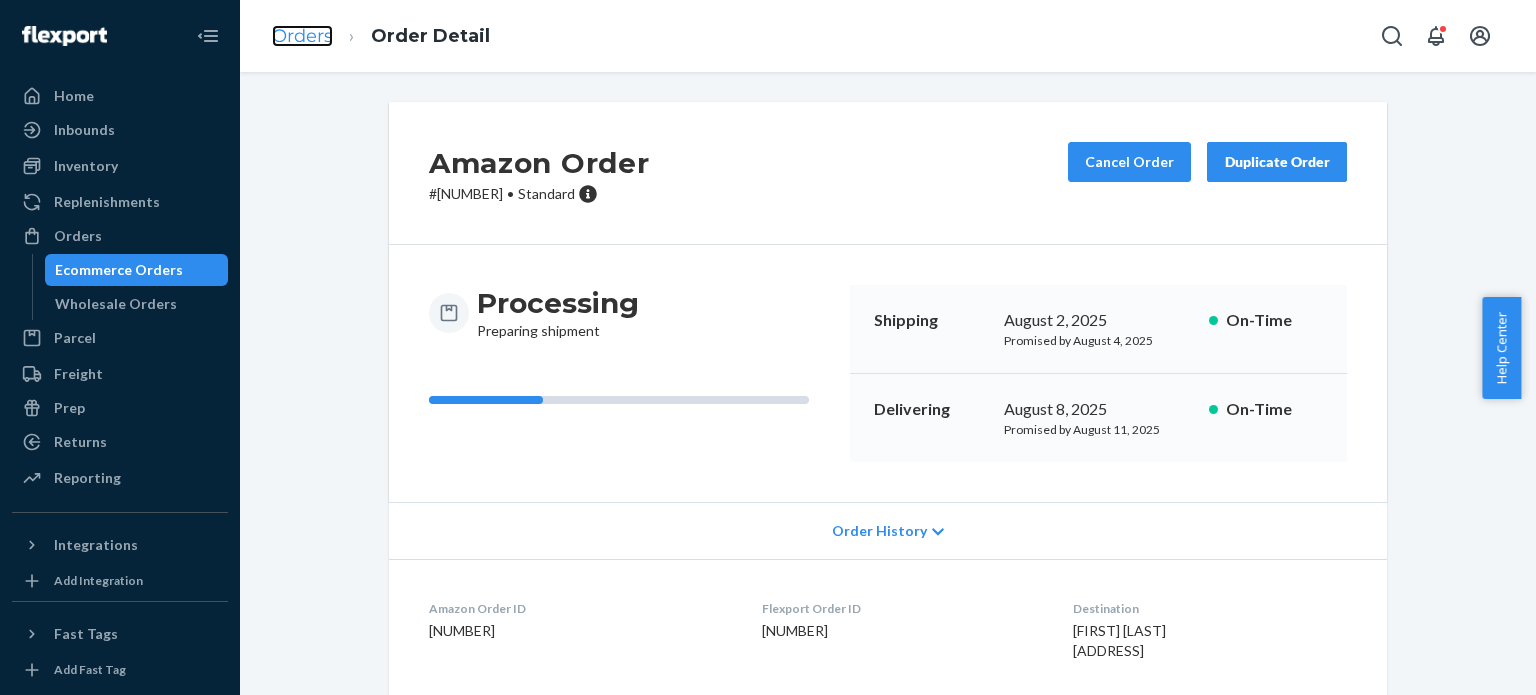 click on "Orders" at bounding box center [302, 36] 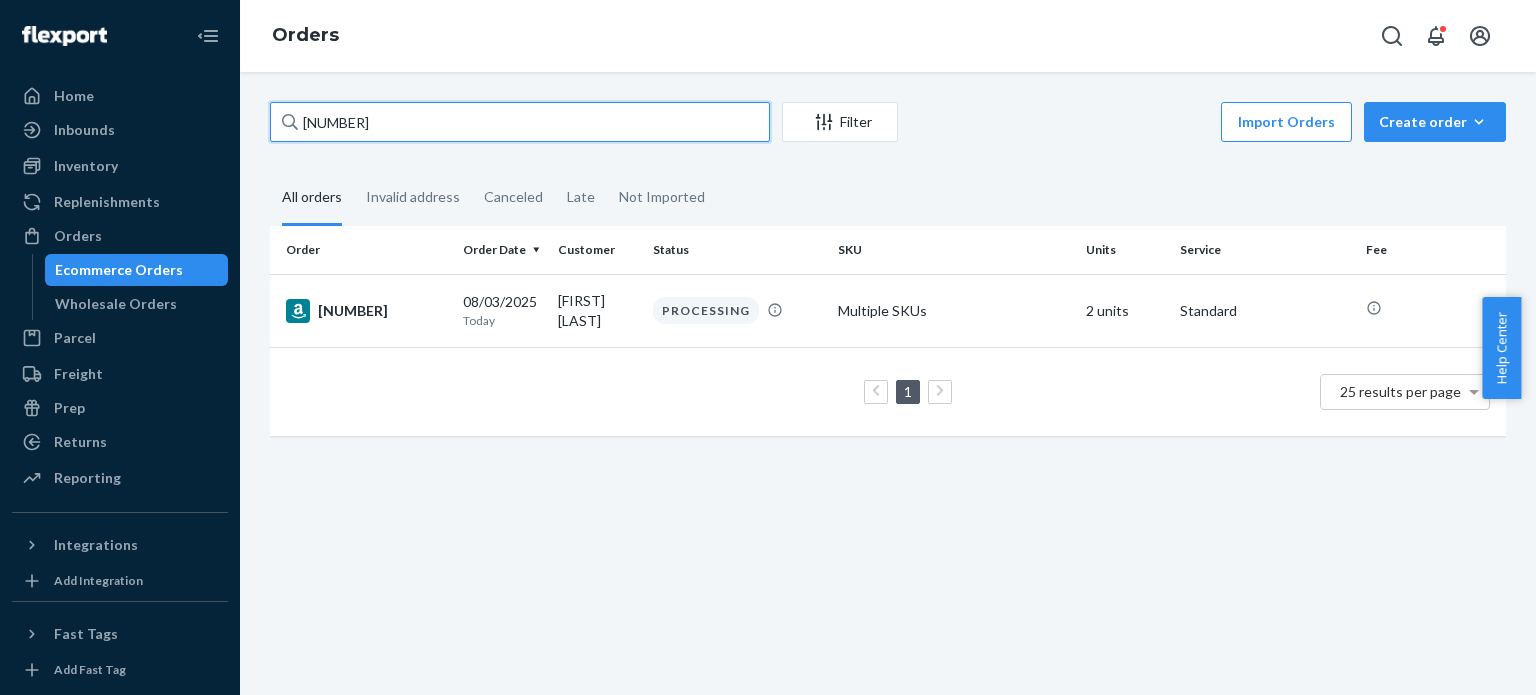 click on "[NUMBER]" at bounding box center [520, 122] 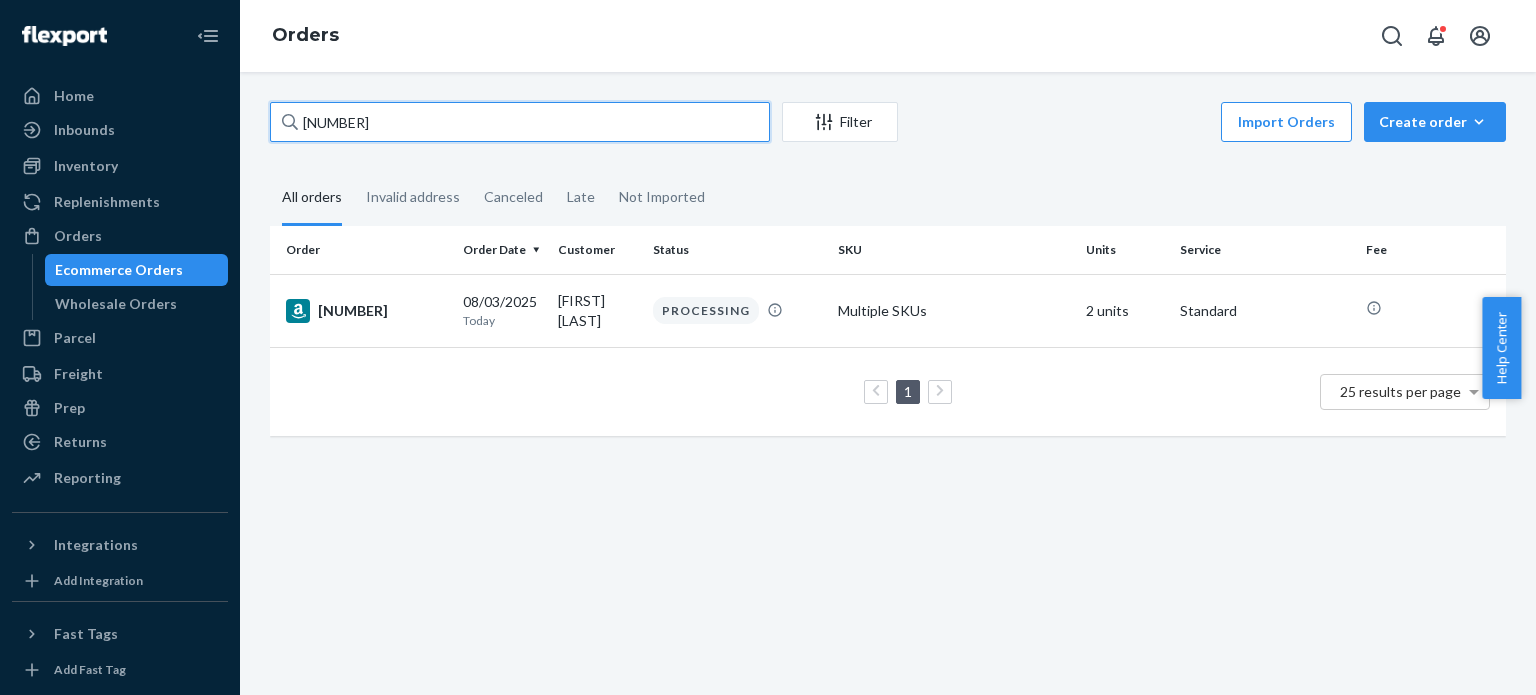 click on "[NUMBER]" at bounding box center (520, 122) 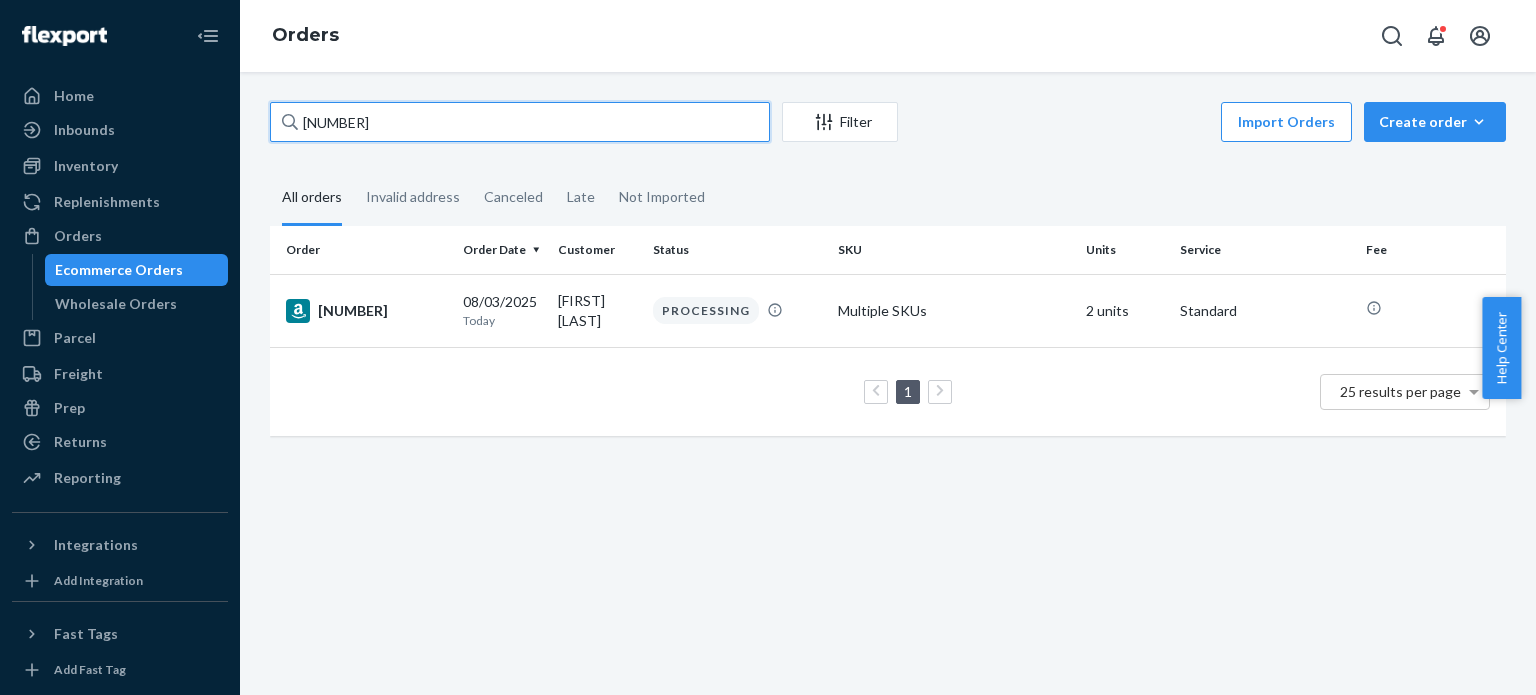 paste on "[ACCOUNT_NUMBER]" 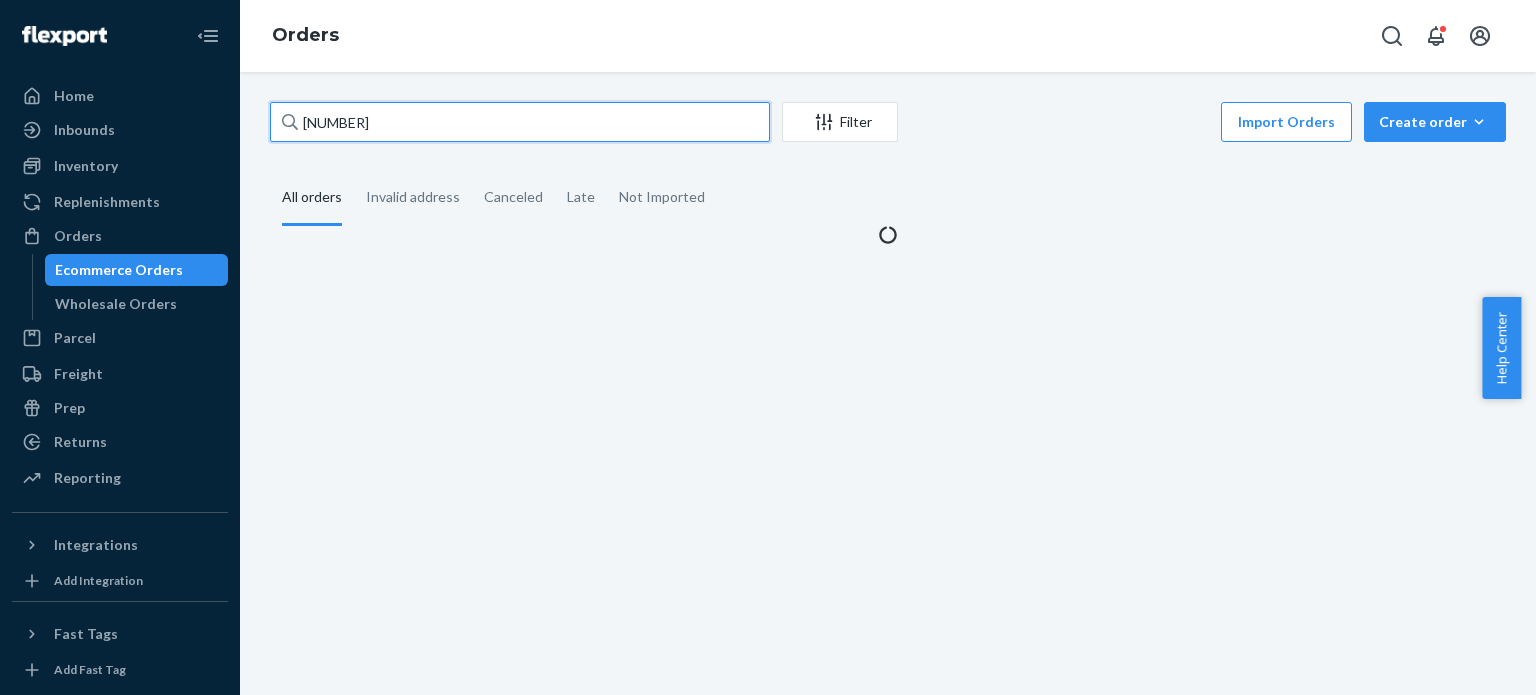 click on "[NUMBER]" at bounding box center (520, 122) 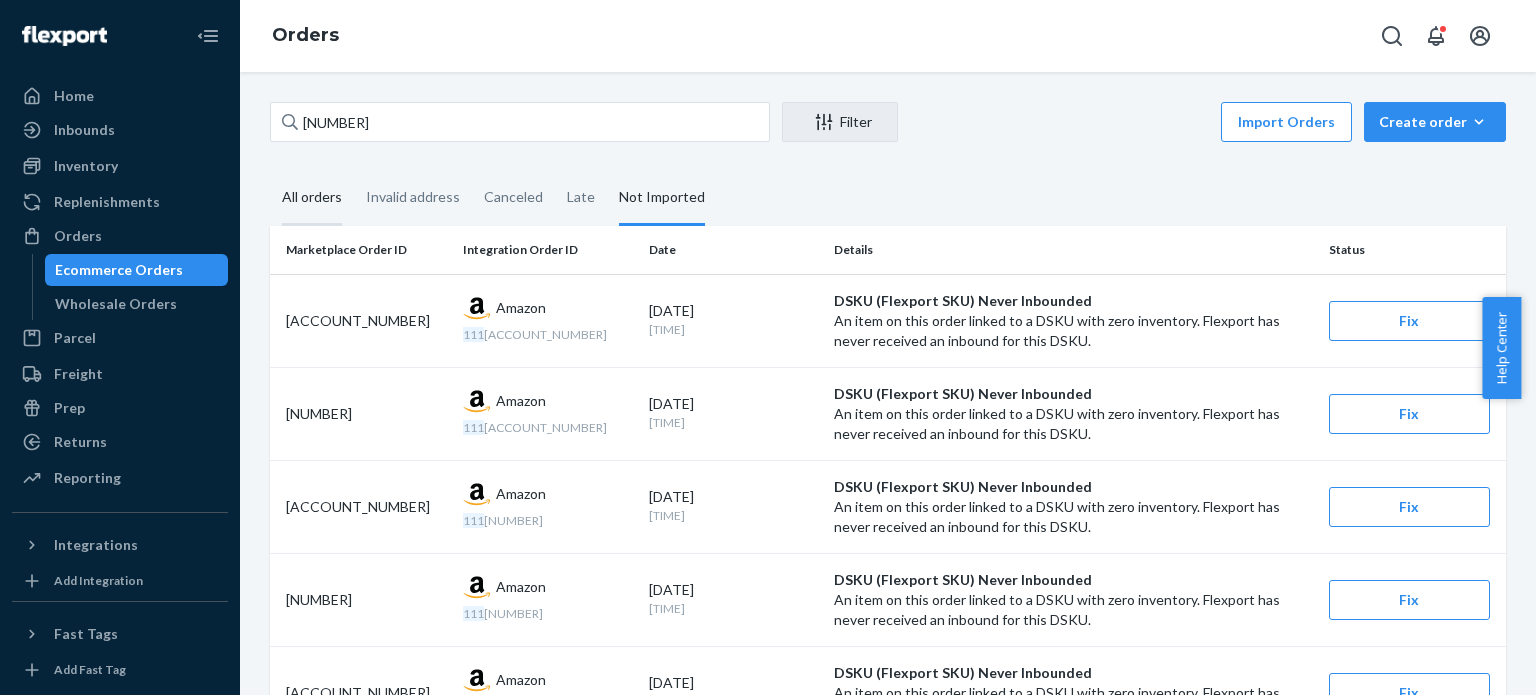 click on "All orders" at bounding box center (312, 198) 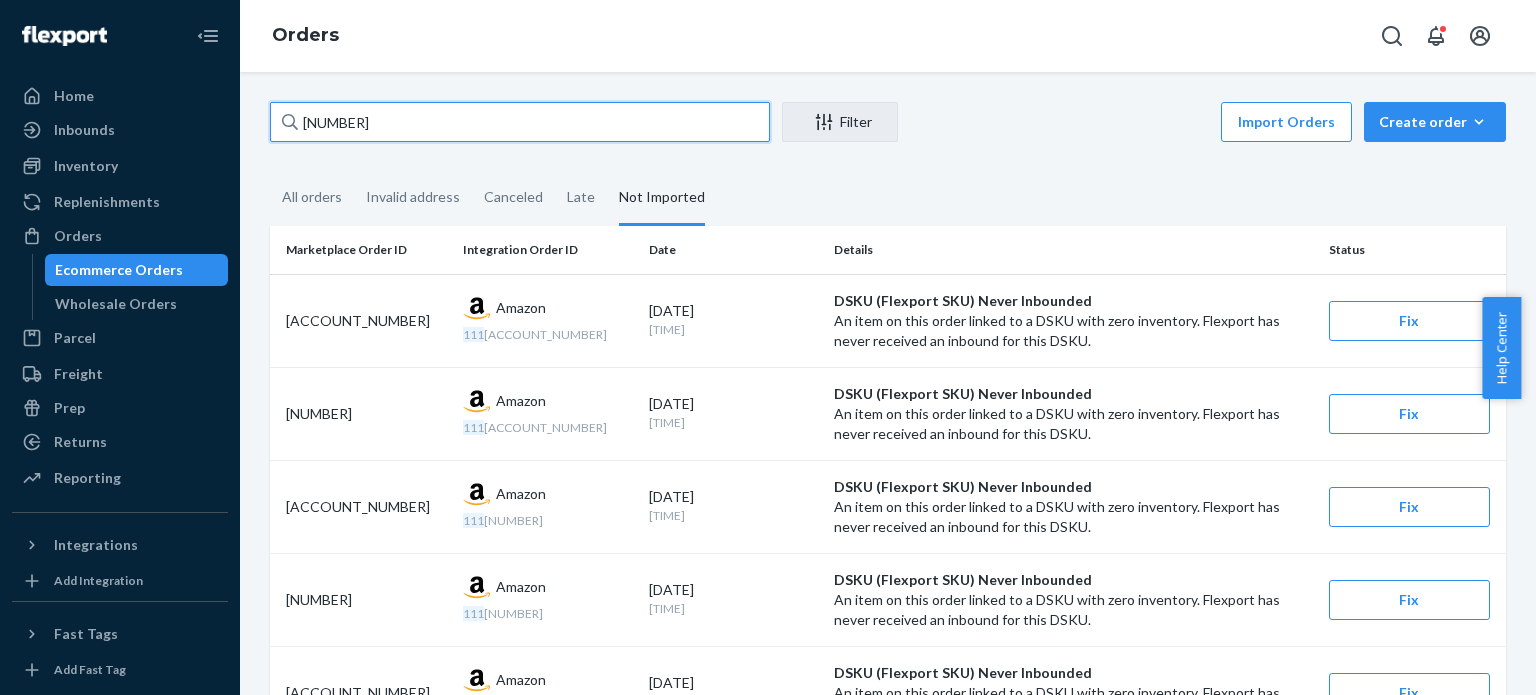 click on "[NUMBER]" at bounding box center (520, 122) 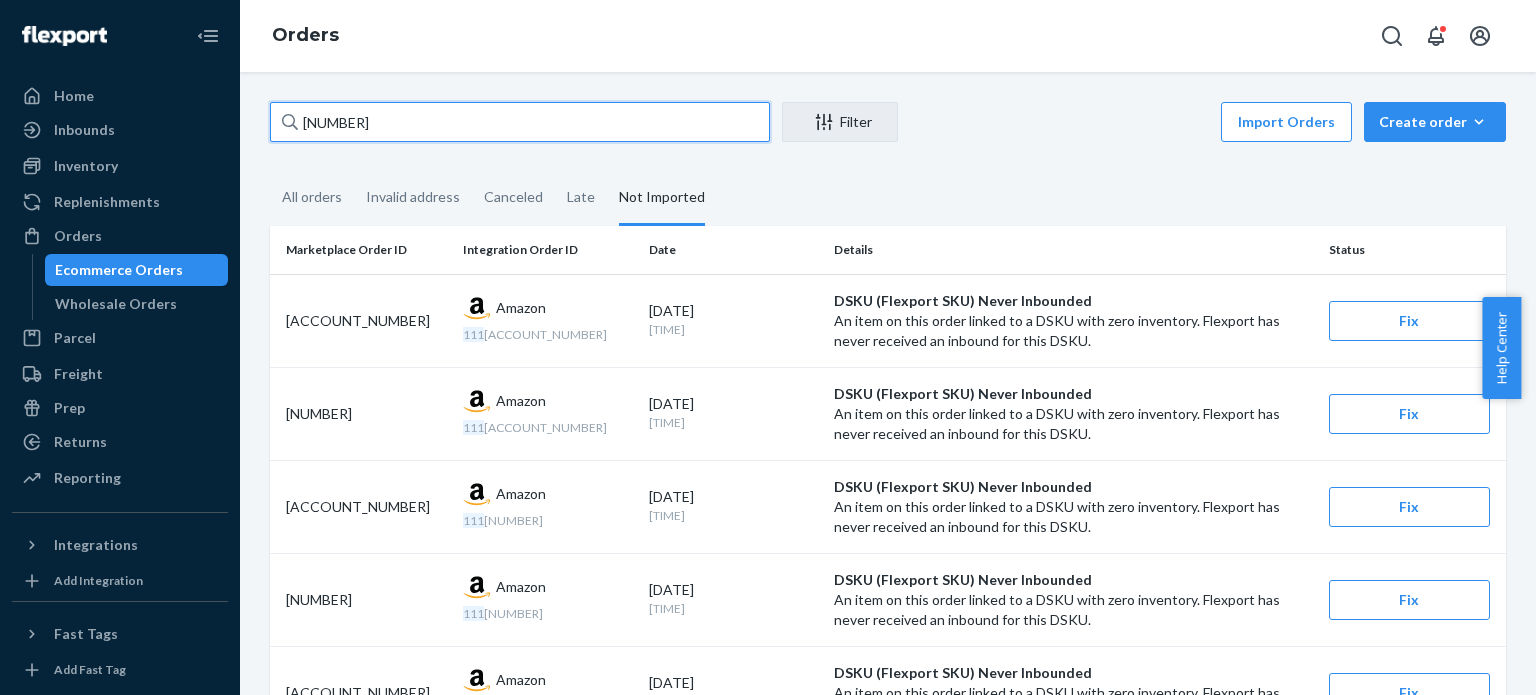 click on "[NUMBER]" at bounding box center [520, 122] 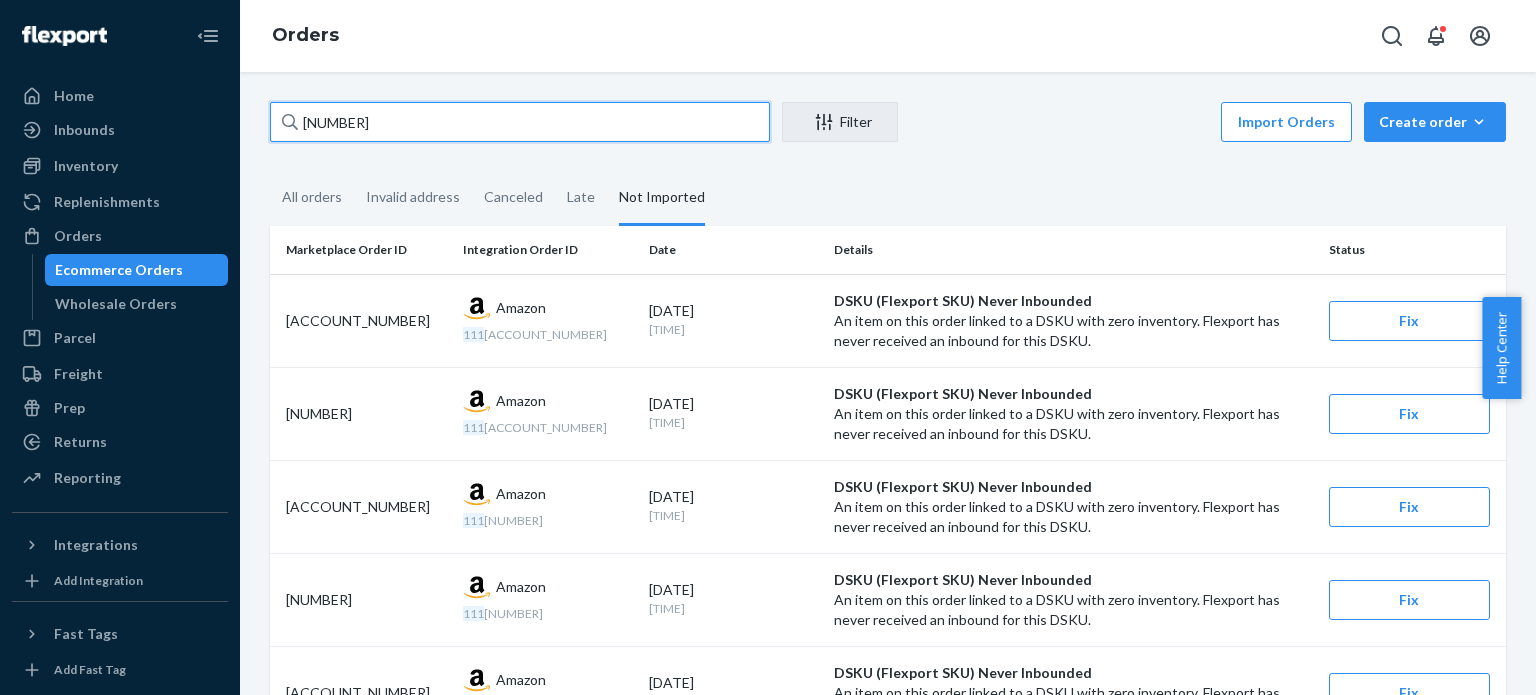 paste on "[NUMBER]" 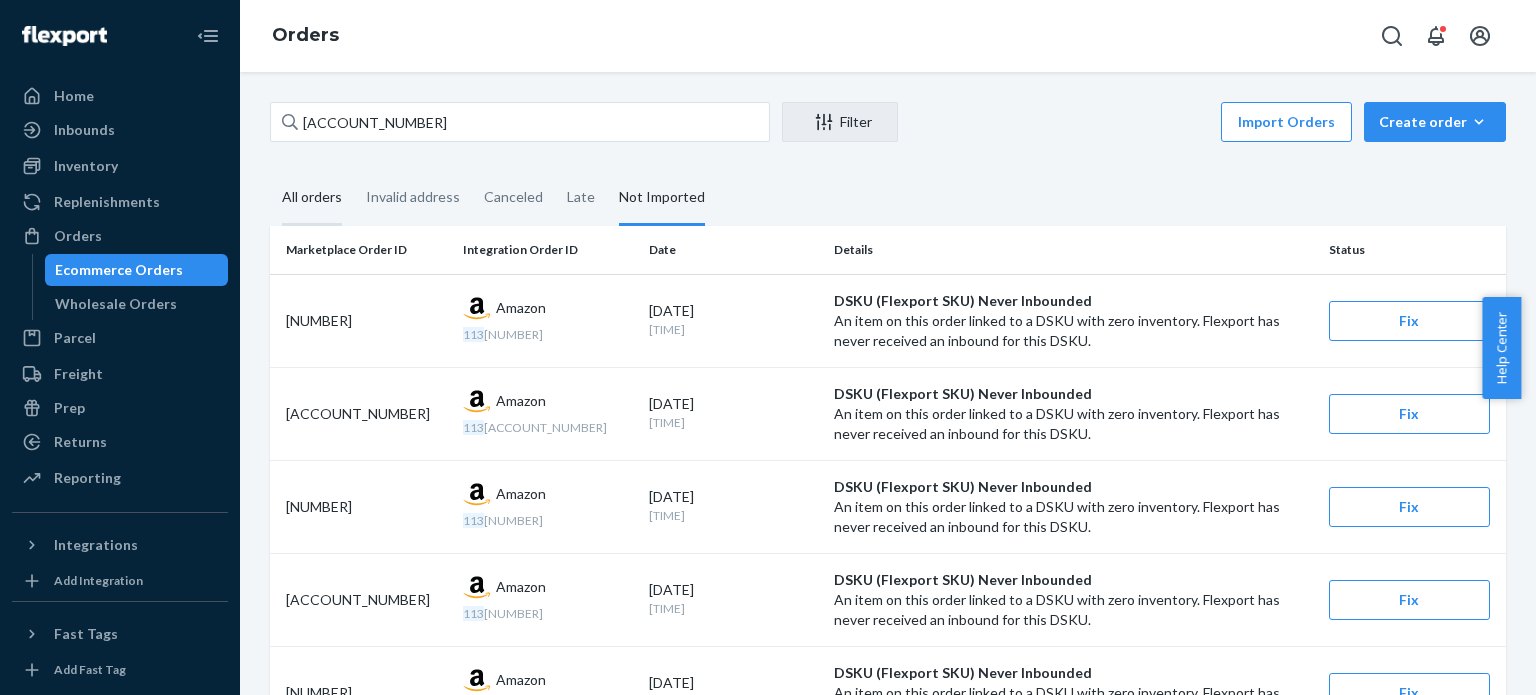 click on "All orders" at bounding box center (312, 198) 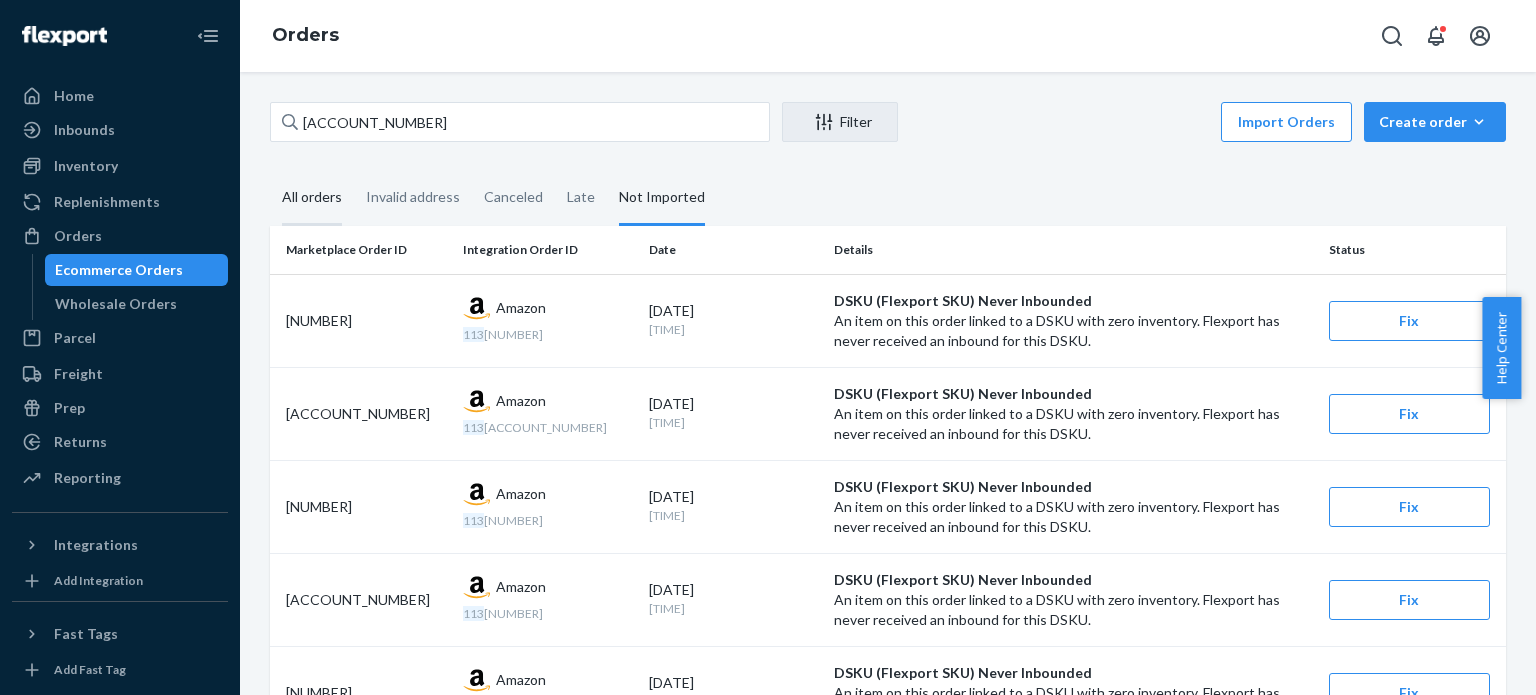 click on "All orders" at bounding box center (270, 171) 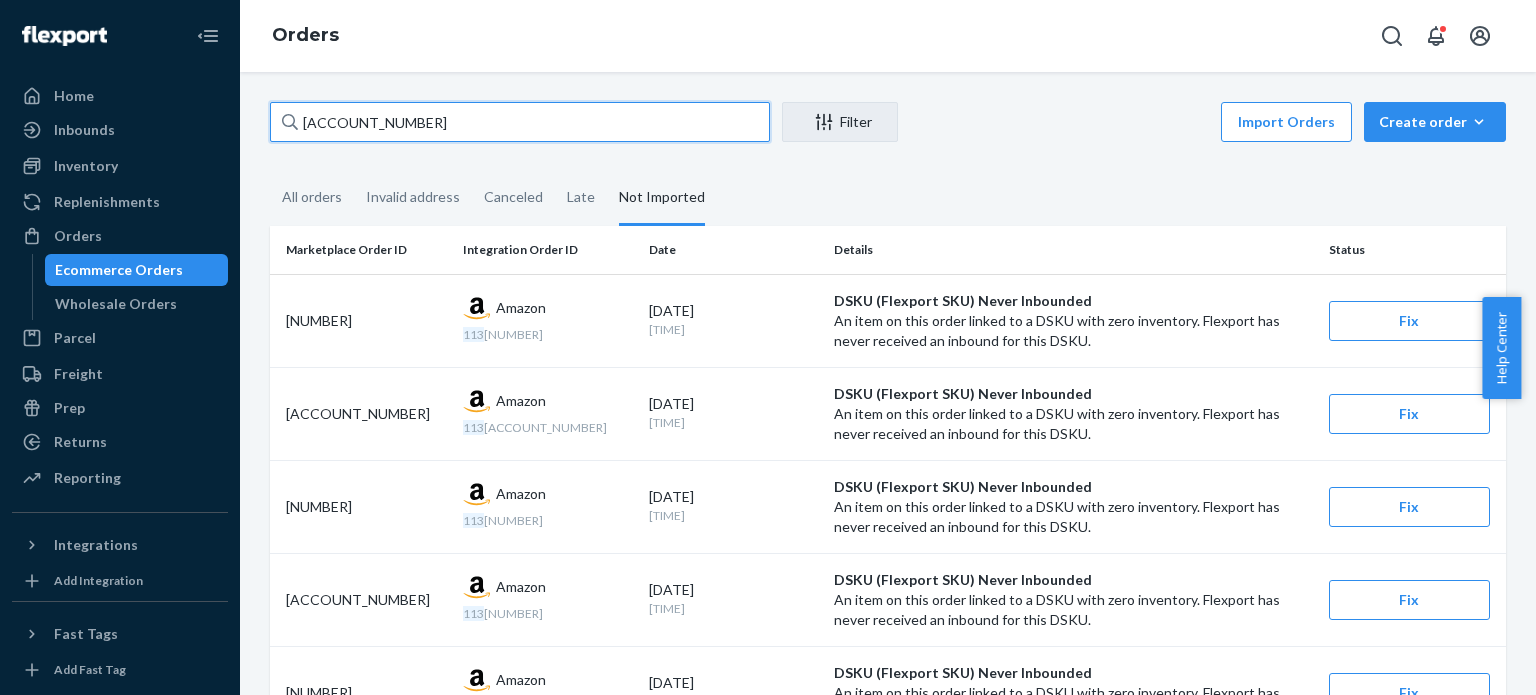 click on "[ACCOUNT_NUMBER]" at bounding box center [520, 122] 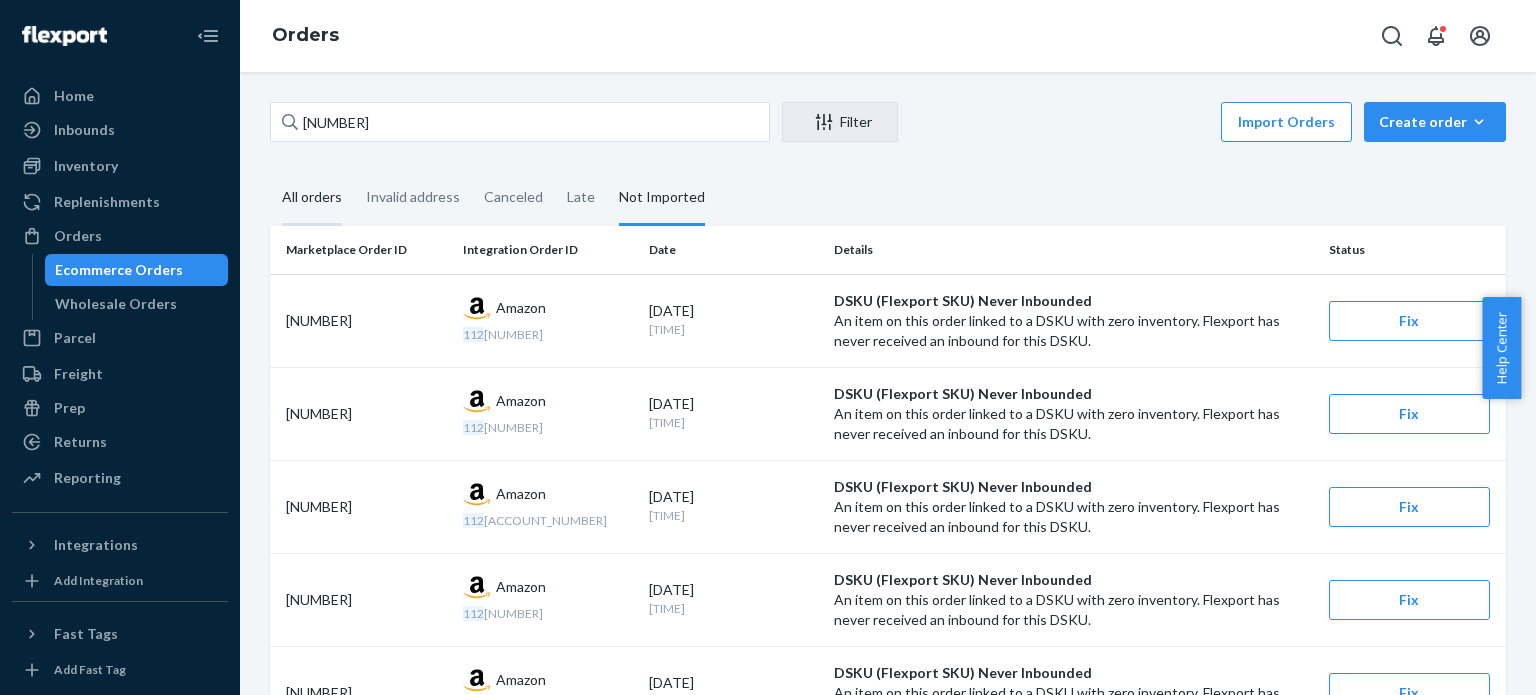 click on "All orders" at bounding box center (312, 198) 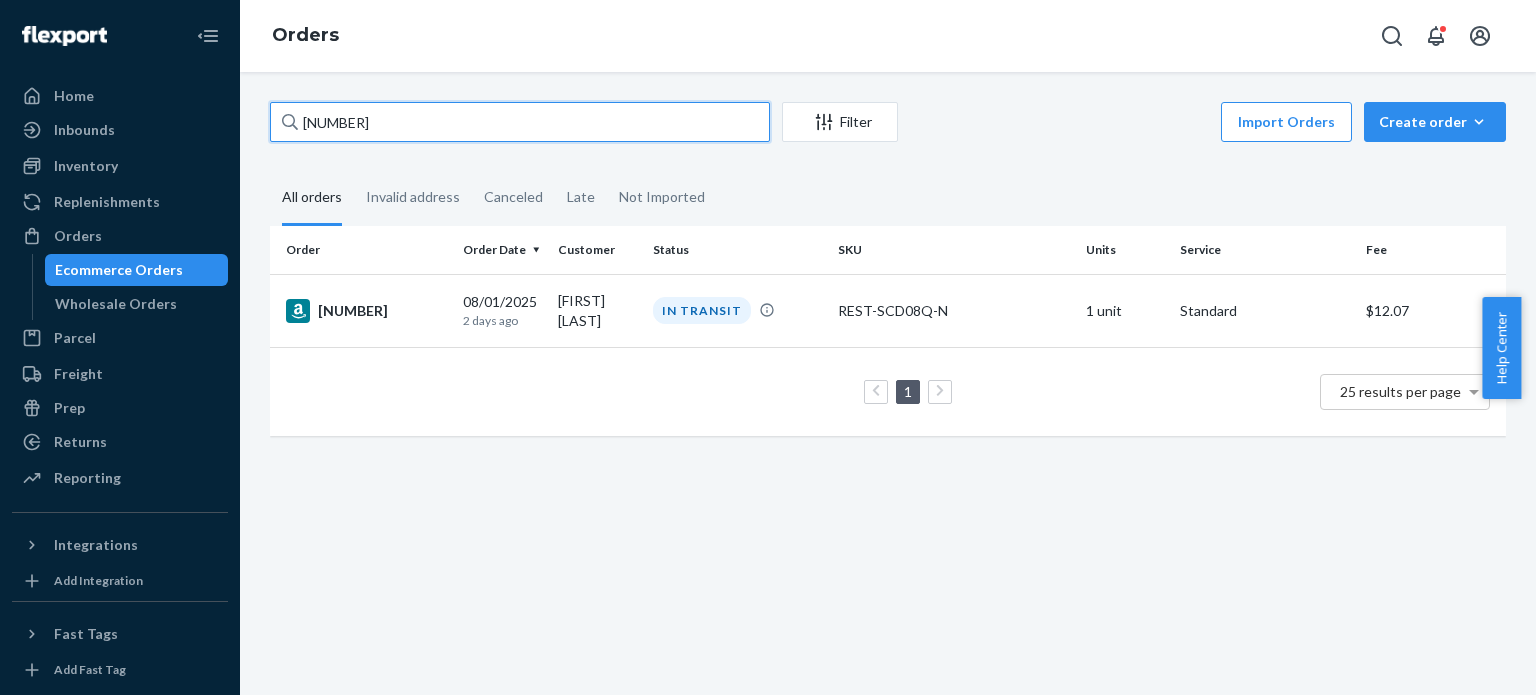 click on "[NUMBER]" at bounding box center (520, 122) 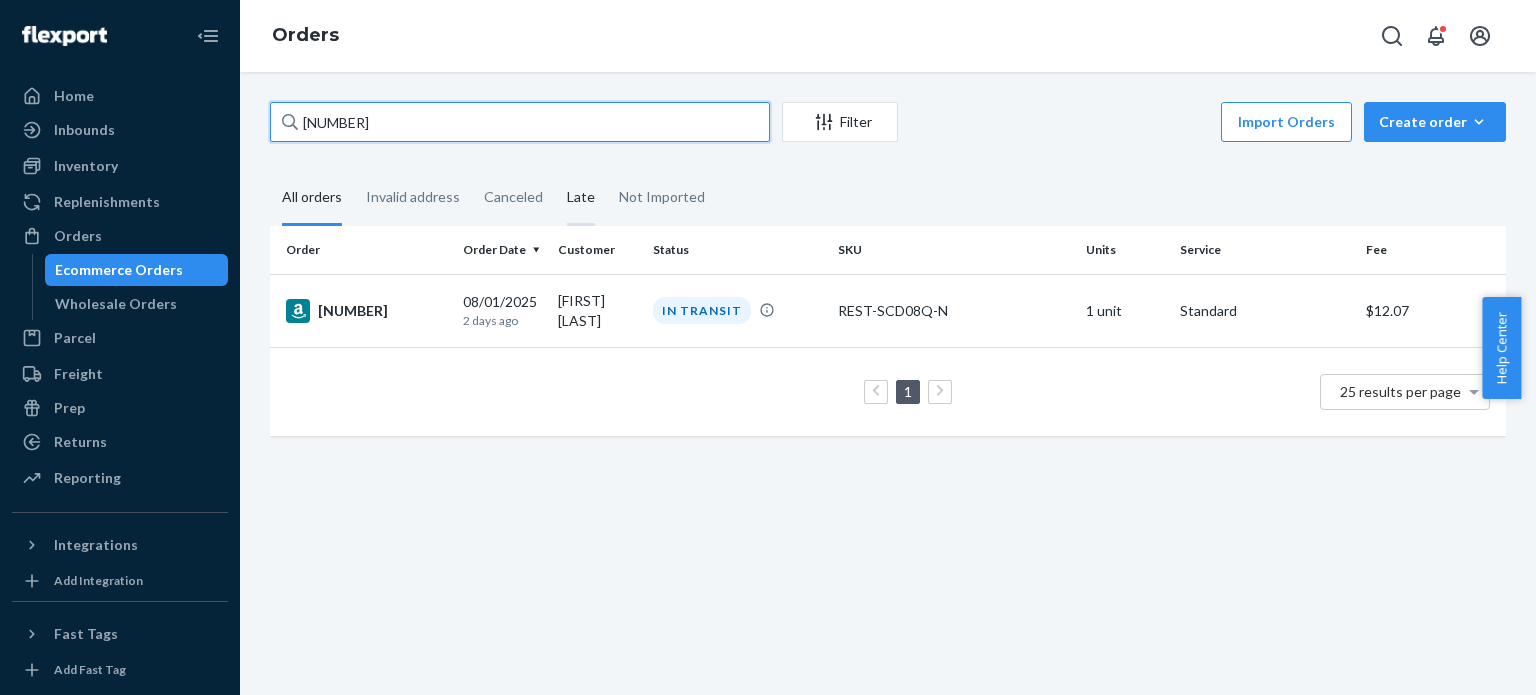 paste on "[NUMBER]" 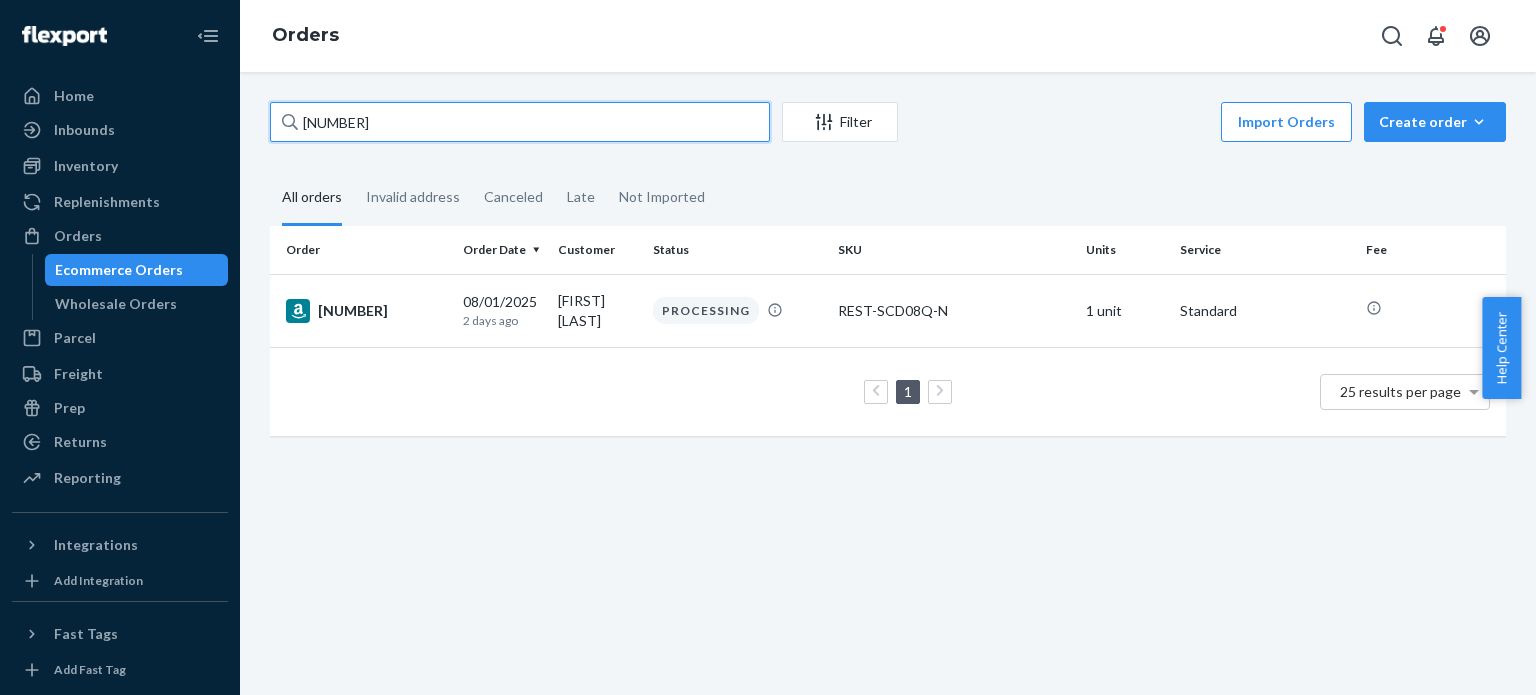 click on "[NUMBER]" at bounding box center [520, 122] 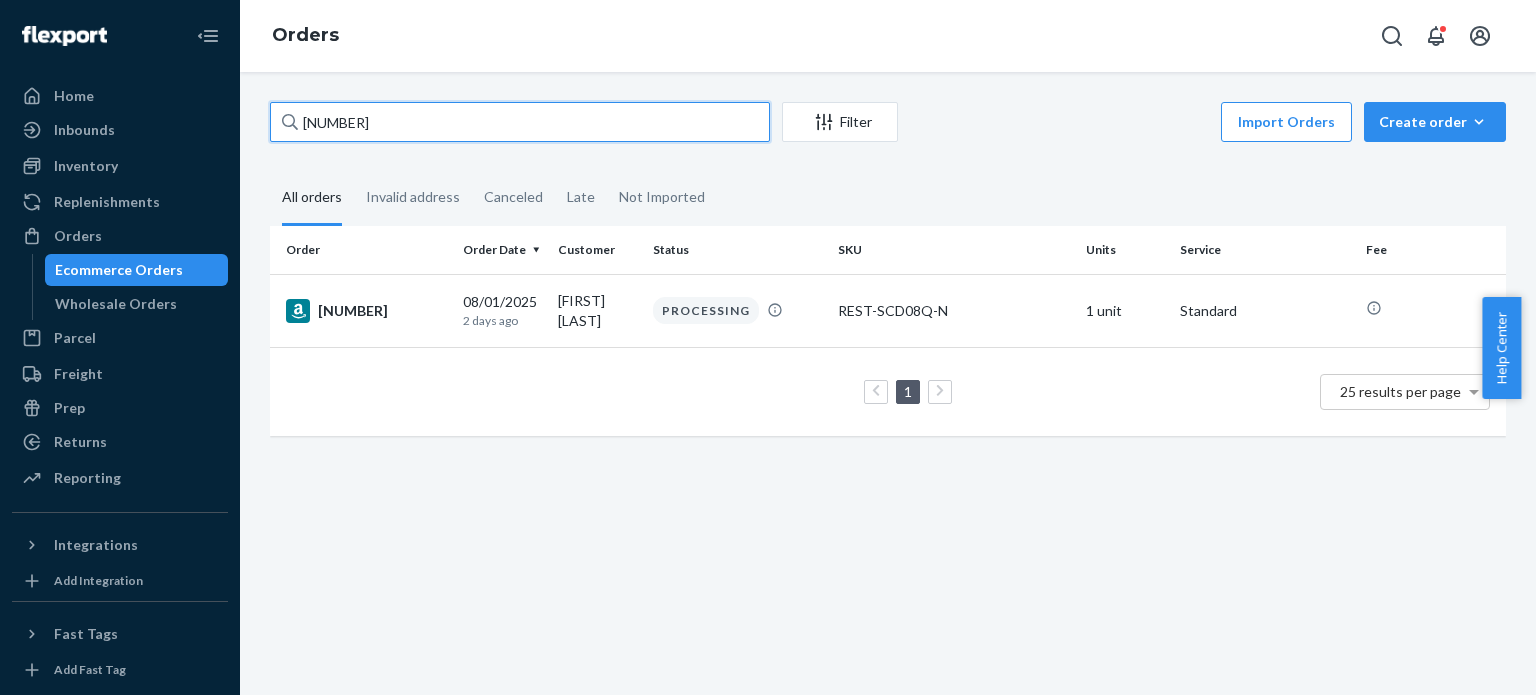 click on "[NUMBER]" at bounding box center (520, 122) 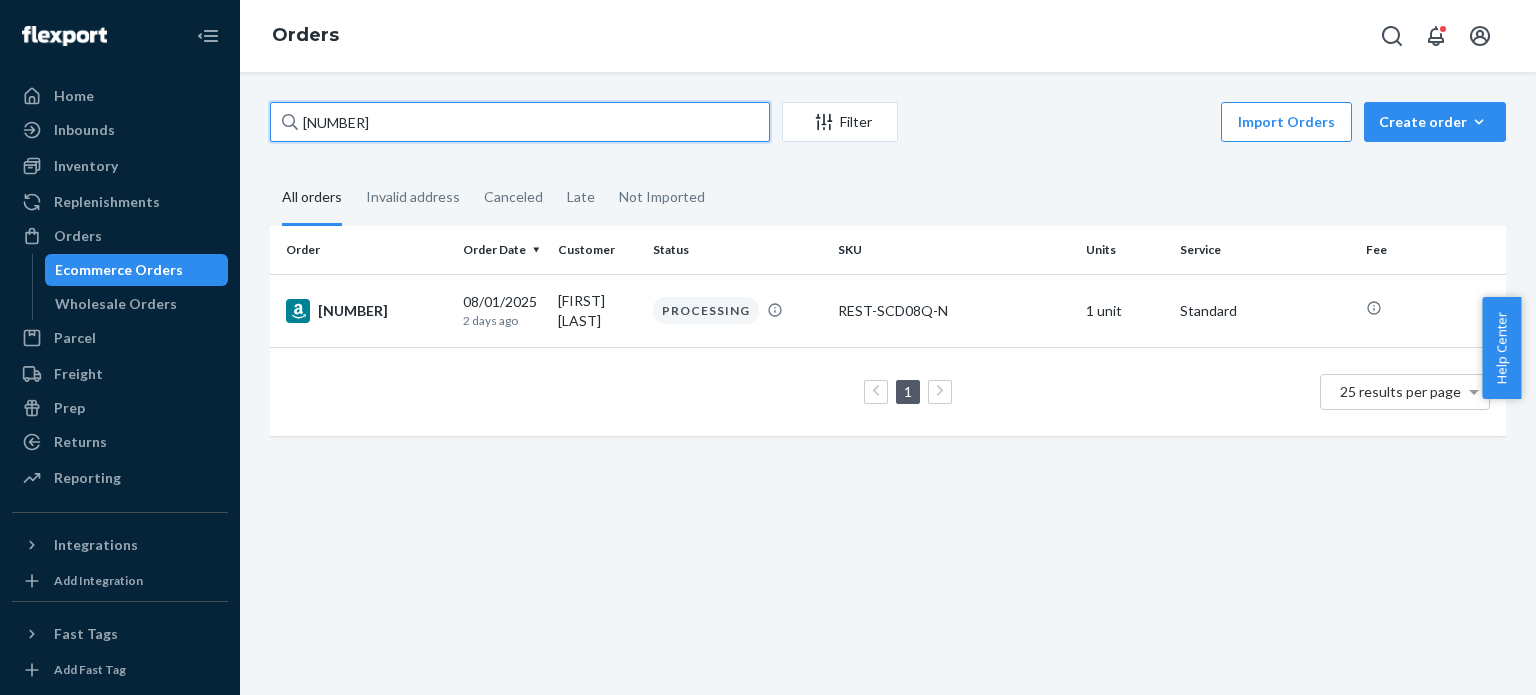 click on "[NUMBER]" at bounding box center [520, 122] 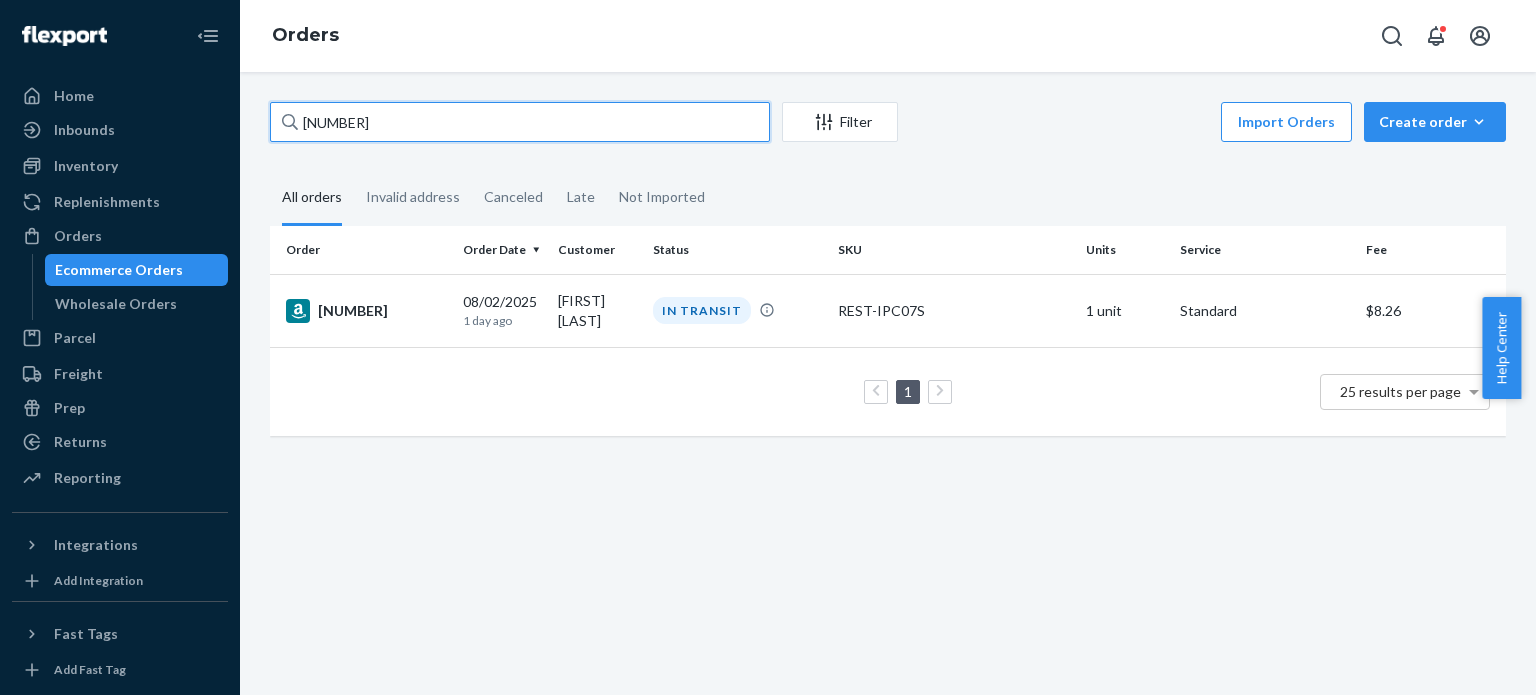 click on "[NUMBER]" at bounding box center (520, 122) 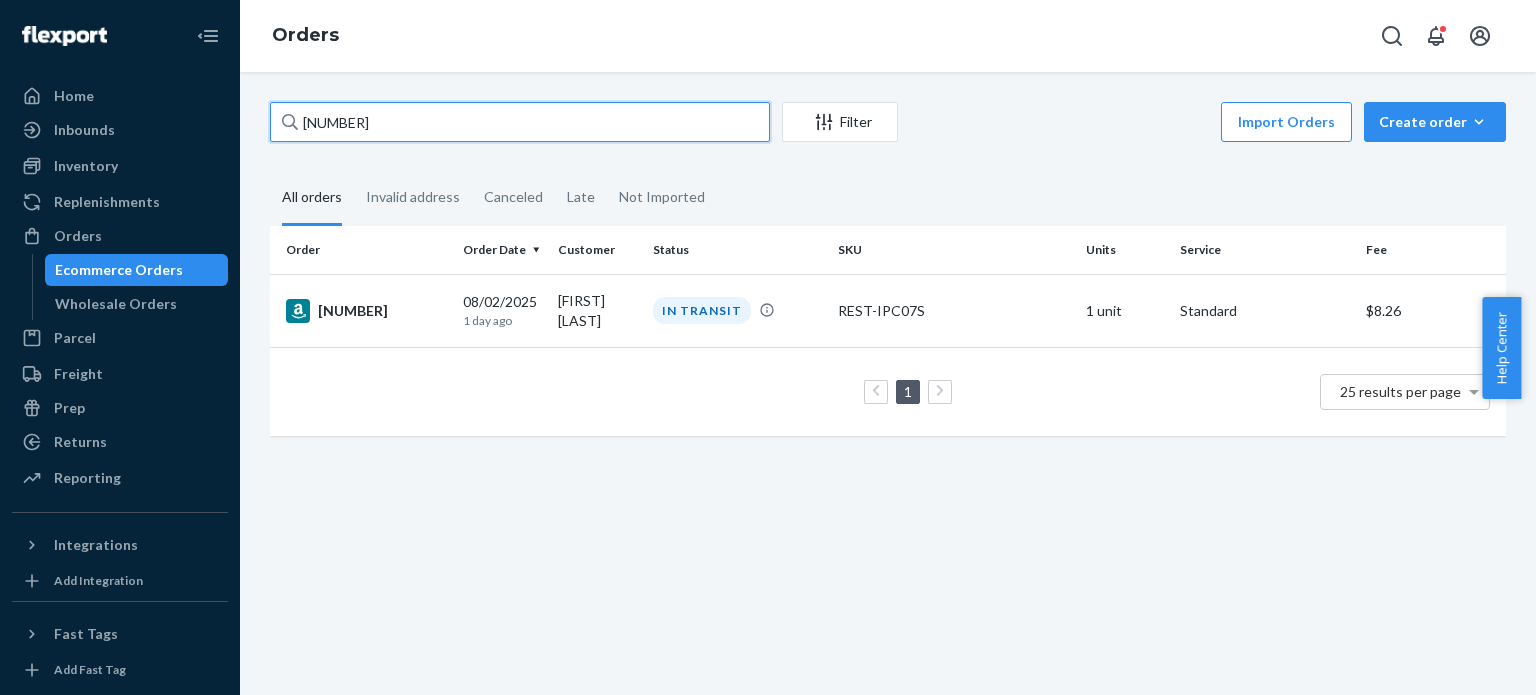 click on "[NUMBER]" at bounding box center (520, 122) 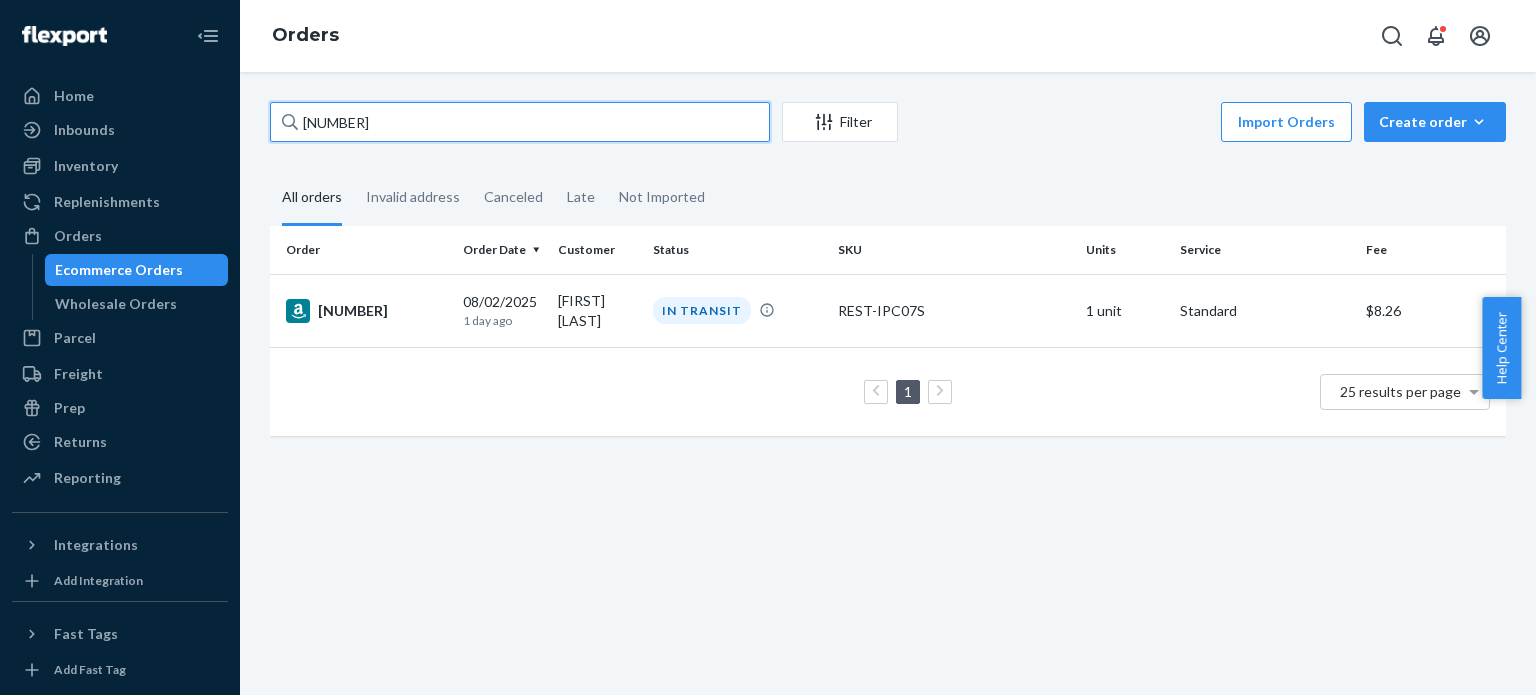 paste on "[ACCOUNT_NUMBER]" 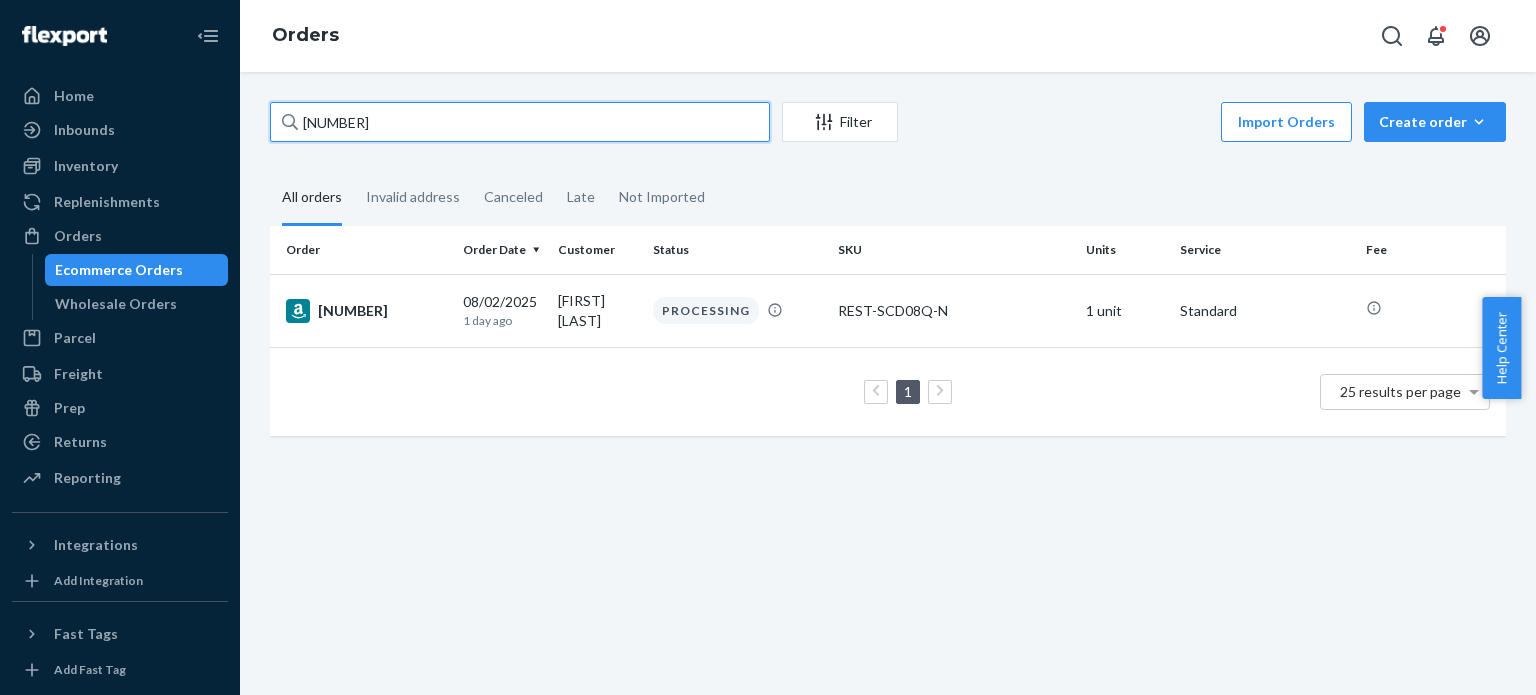 click on "[NUMBER]" at bounding box center [520, 122] 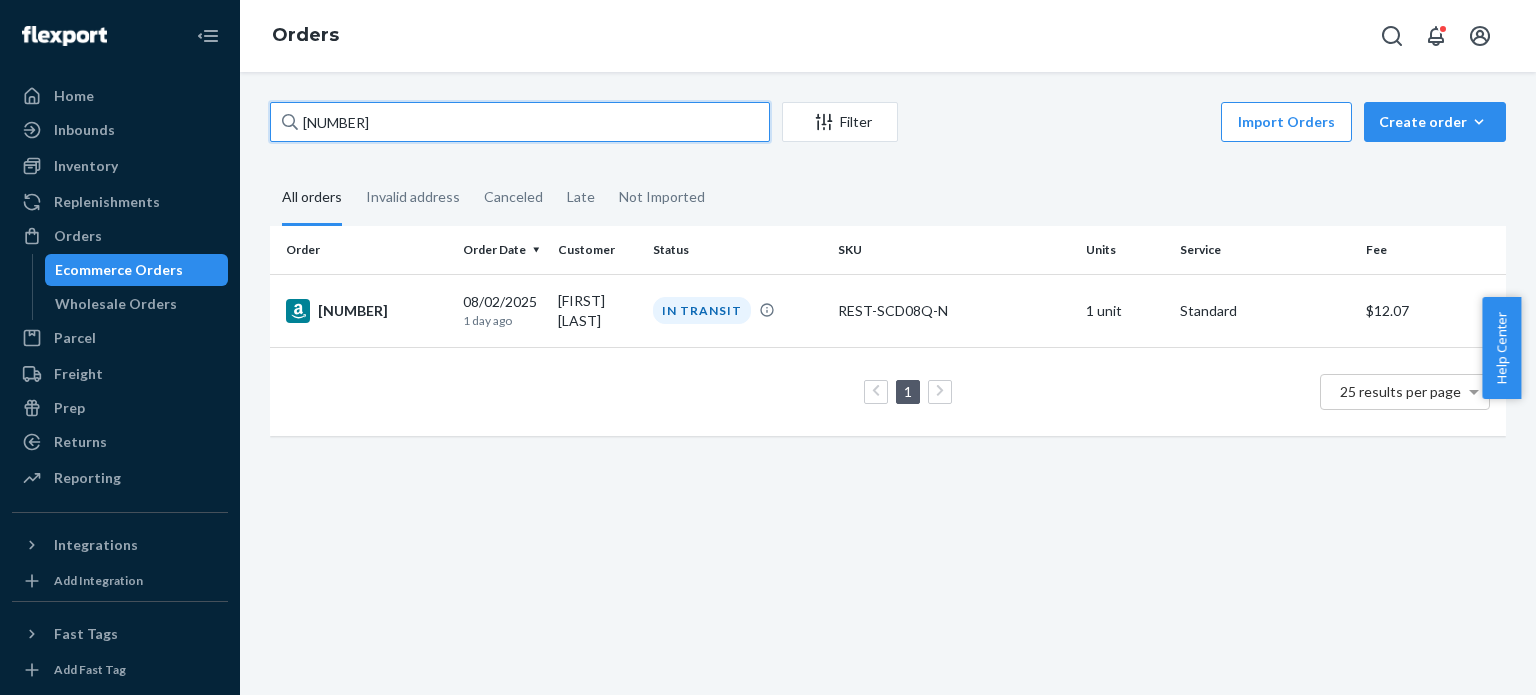 click on "[NUMBER]" at bounding box center (520, 122) 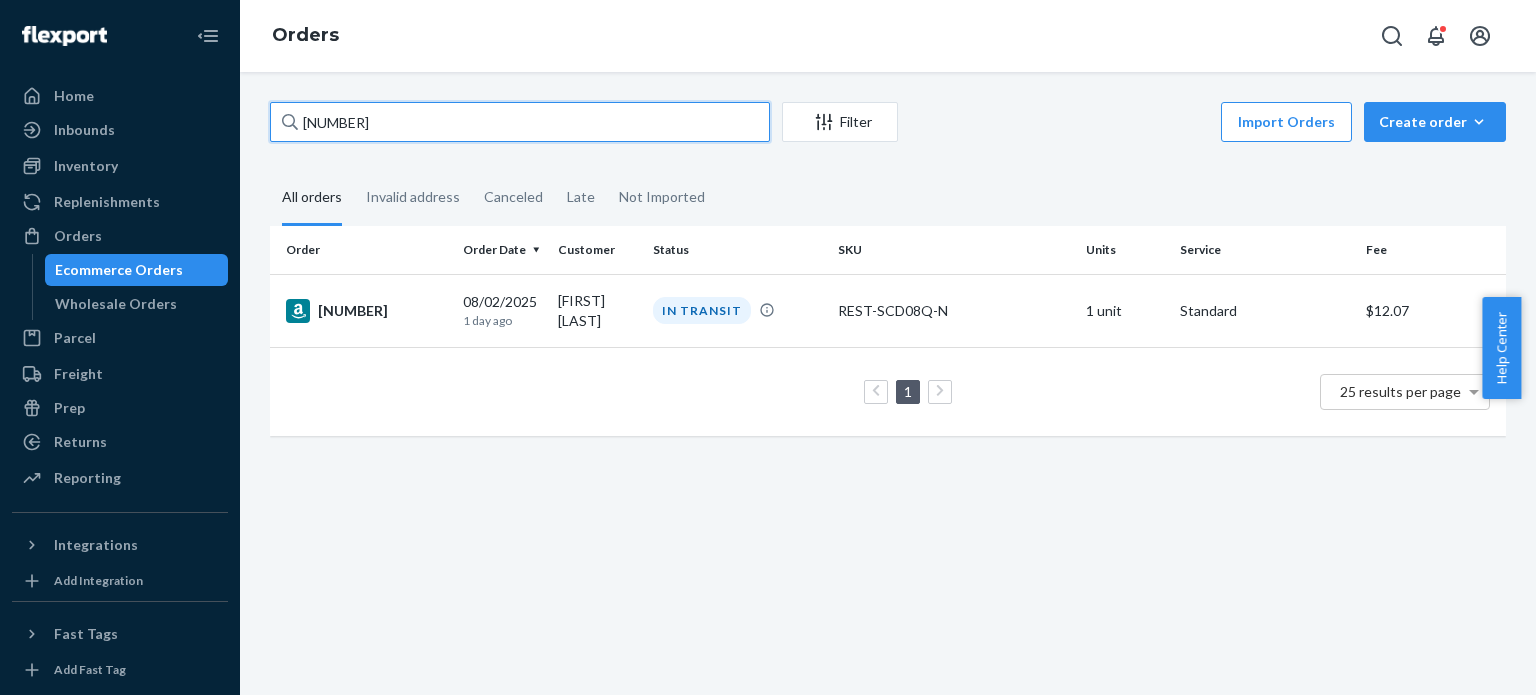 click on "[NUMBER]" at bounding box center (520, 122) 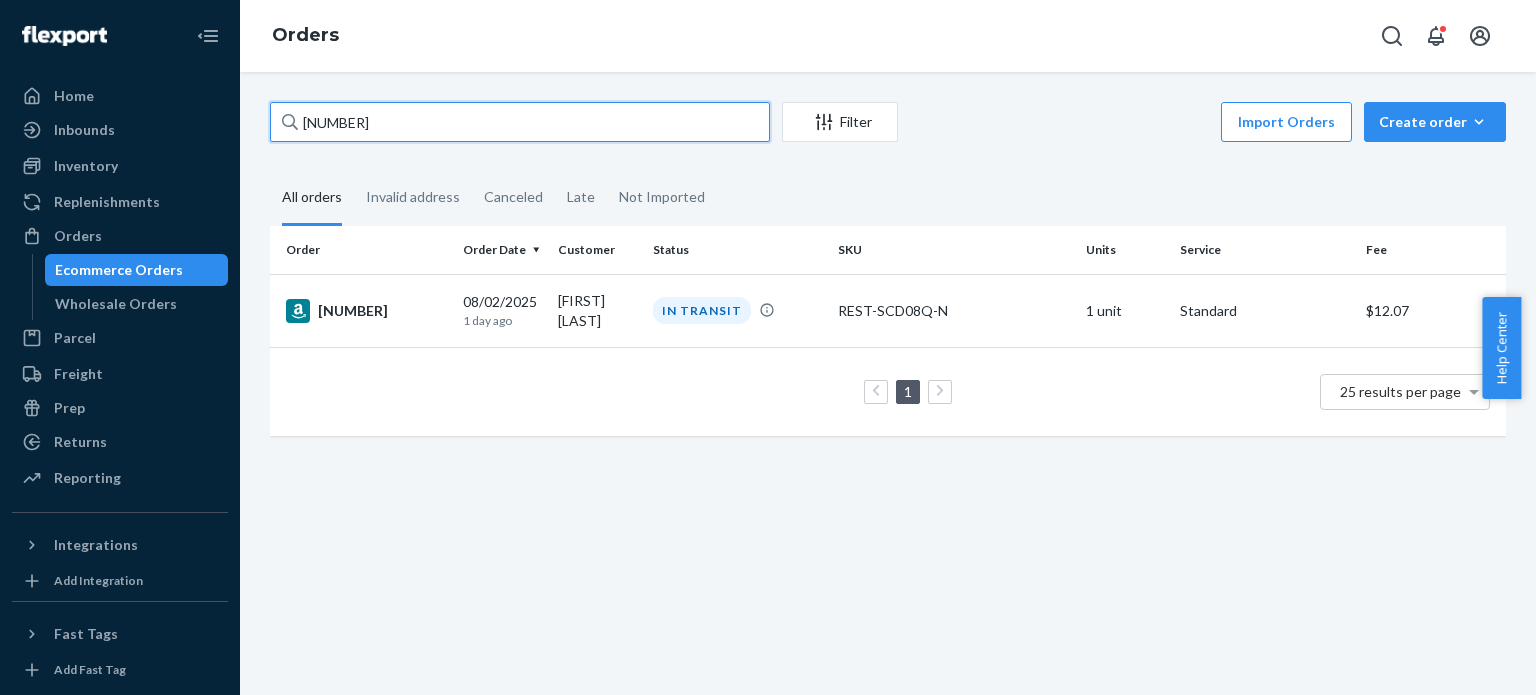 paste on "[NUMBER]" 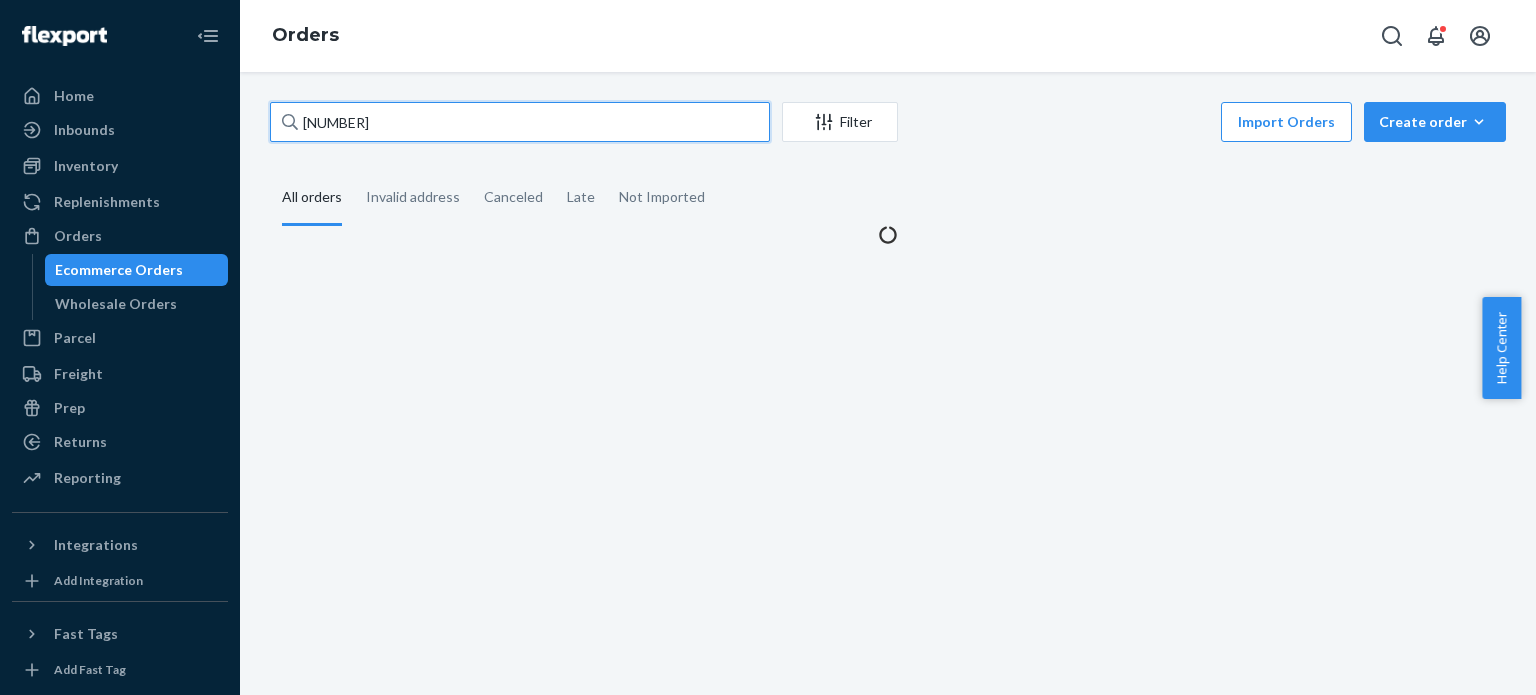 drag, startPoint x: 480, startPoint y: 135, endPoint x: 582, endPoint y: -121, distance: 275.57214 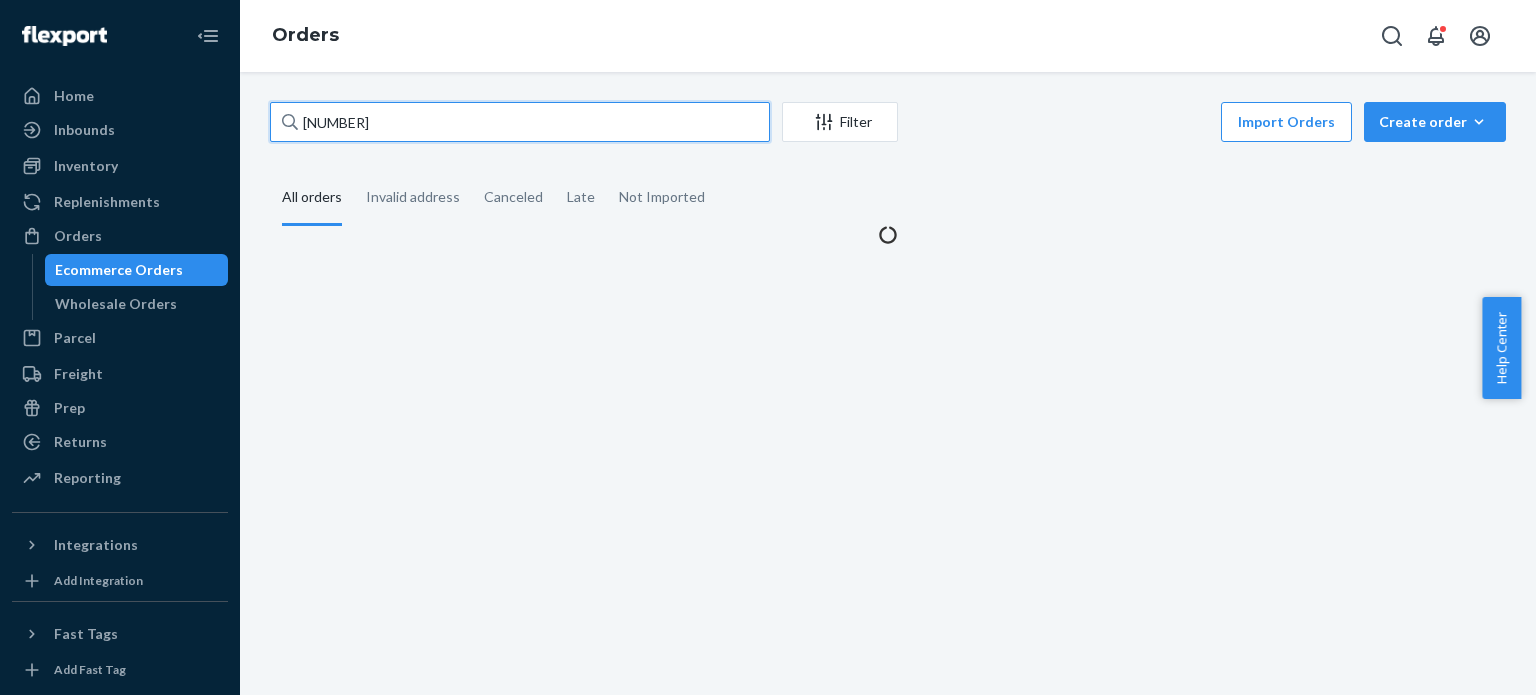 click on "Home Inbounds Shipping Plans Problems Inventory Products Replenishments OrdersEcommerce Orders Wholesale Orders Parcel Parcel orders Integrations Freight Prep Returns All Returns Settings Packages Reporting Reports Analytics Integrations Add Integration Fast Tags Add Fast Tag Settings Talk to Support Help Center Give Feedback Orders [NUMBER] Filter Import Orders Create orderEcommerce order Removal order All orders Invalid address Canceled Late Not Imported
×
Help Center
Username" at bounding box center (768, 347) 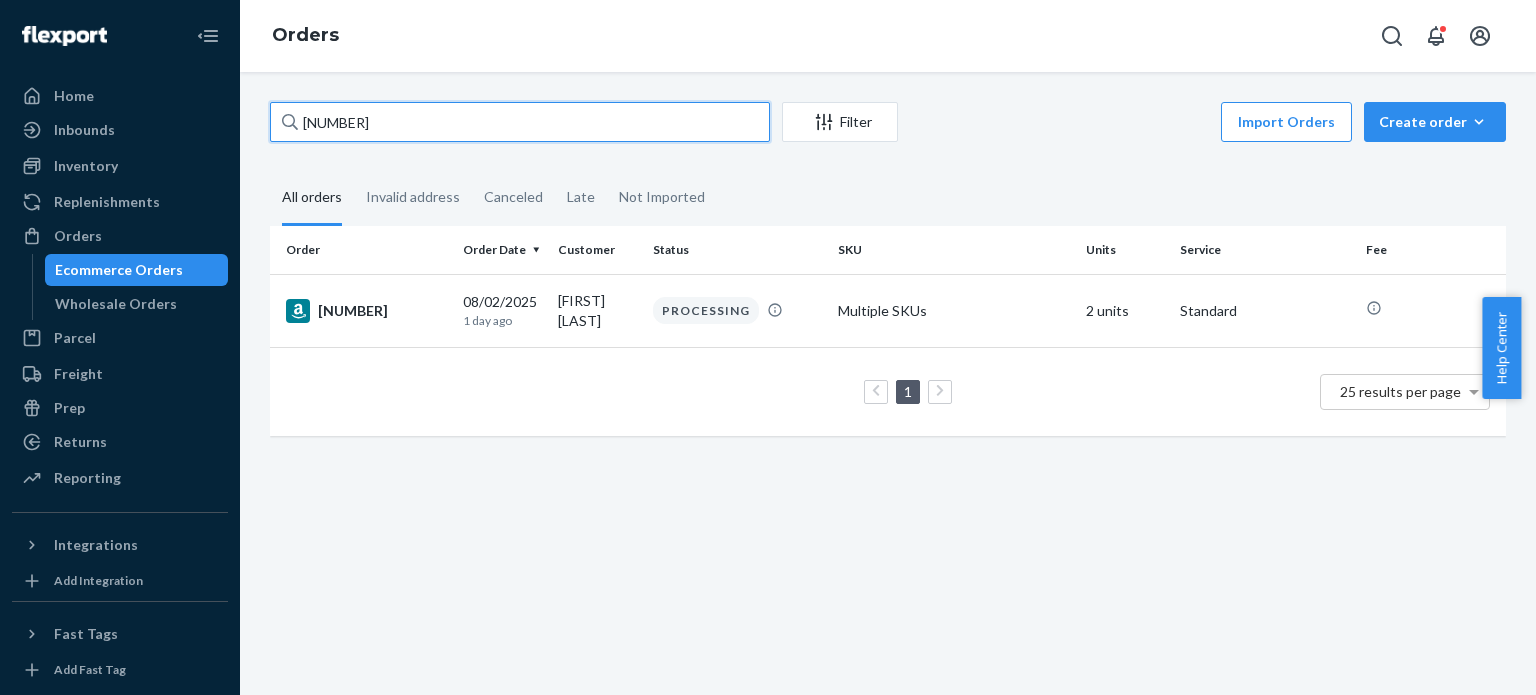 click on "[NUMBER]" at bounding box center [520, 122] 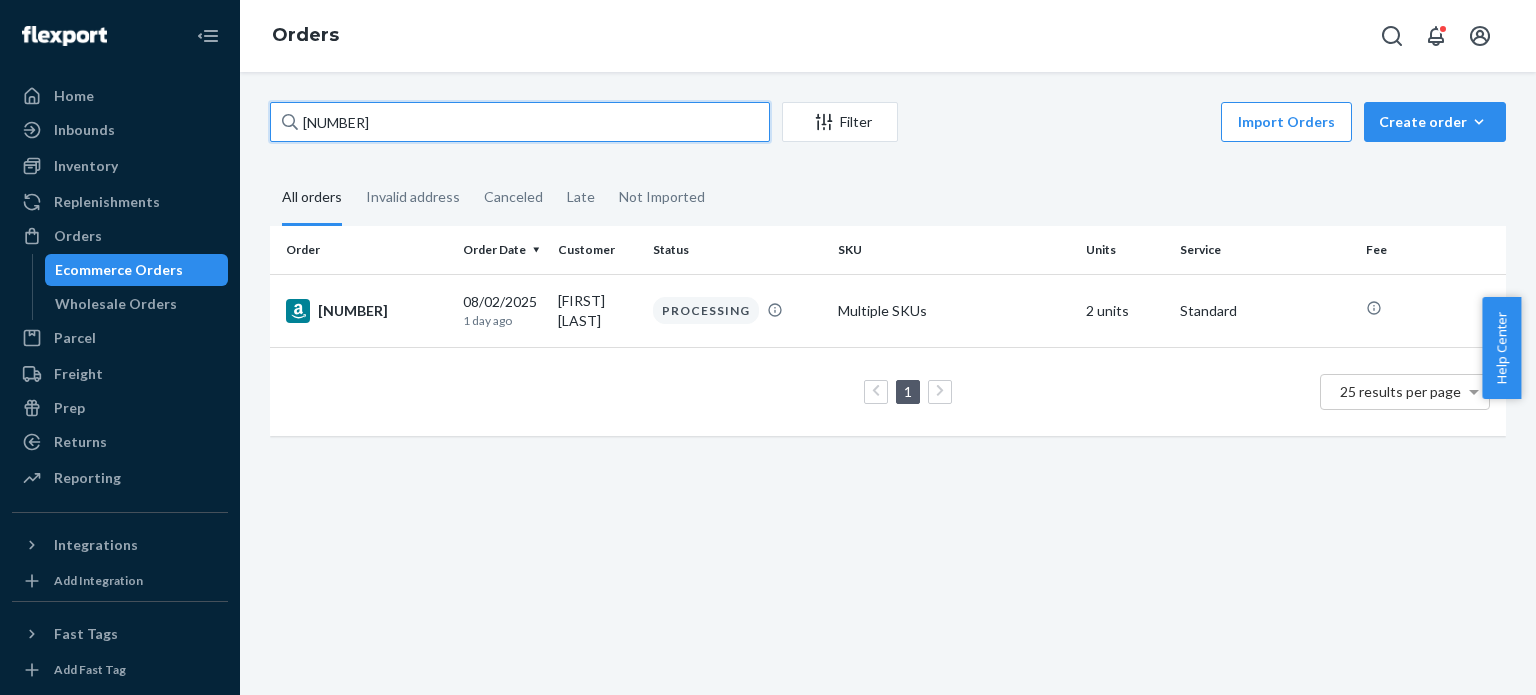 click on "[NUMBER]" at bounding box center [520, 122] 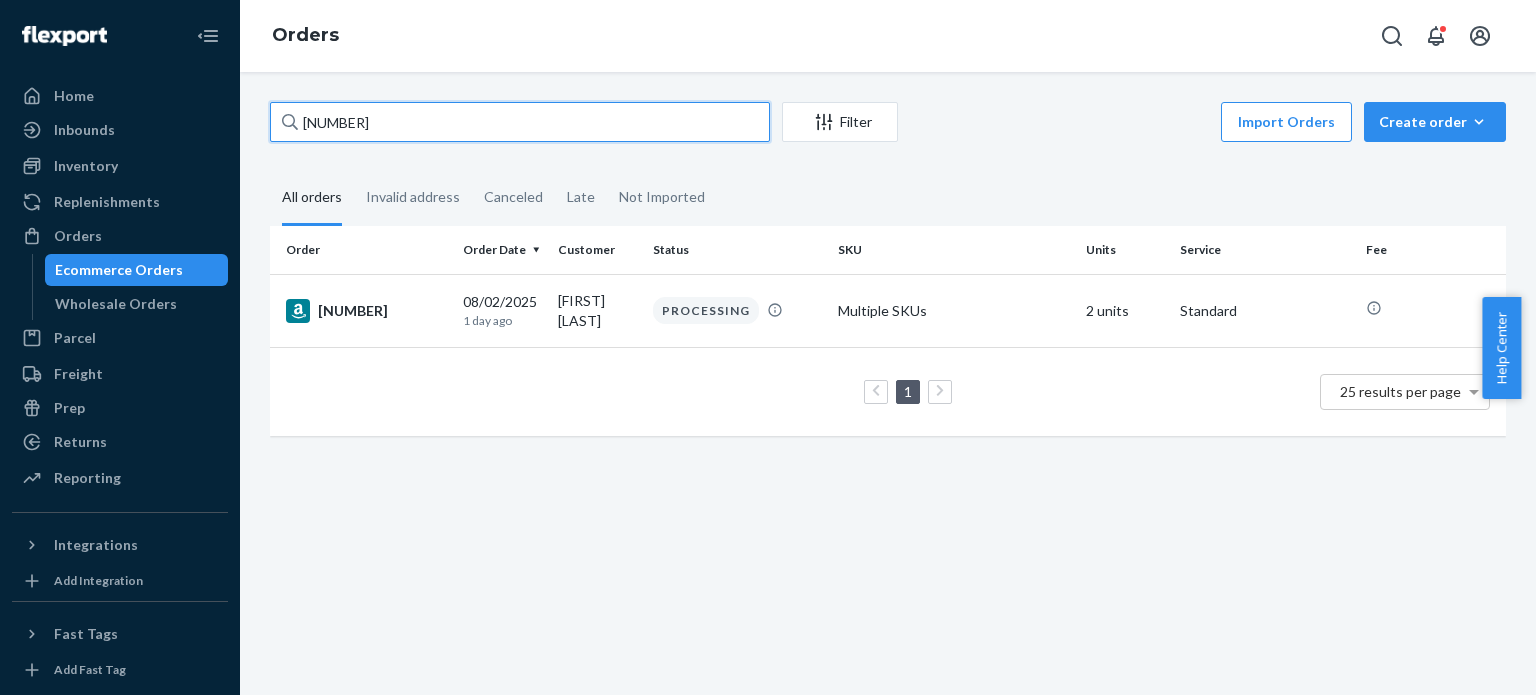 paste on "[NUMBER]" 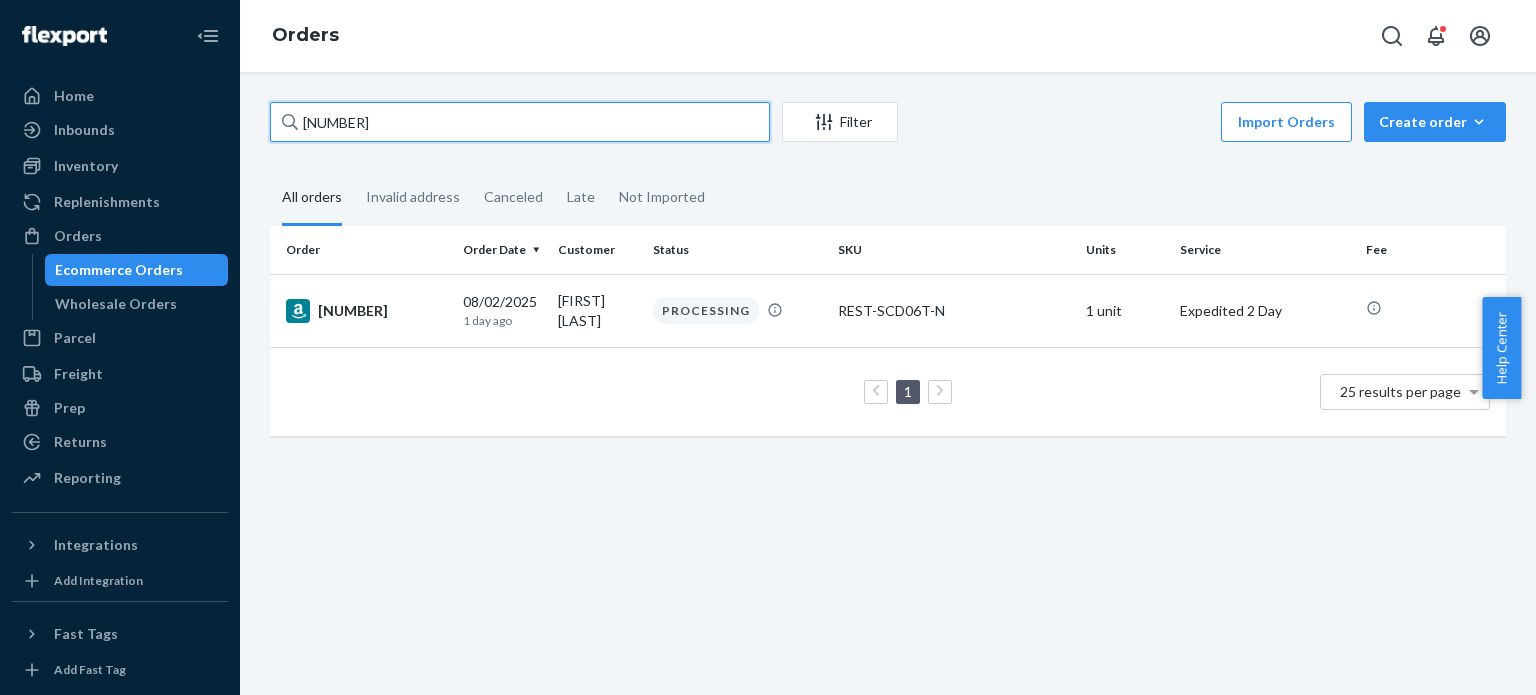 click on "[NUMBER]" at bounding box center [520, 122] 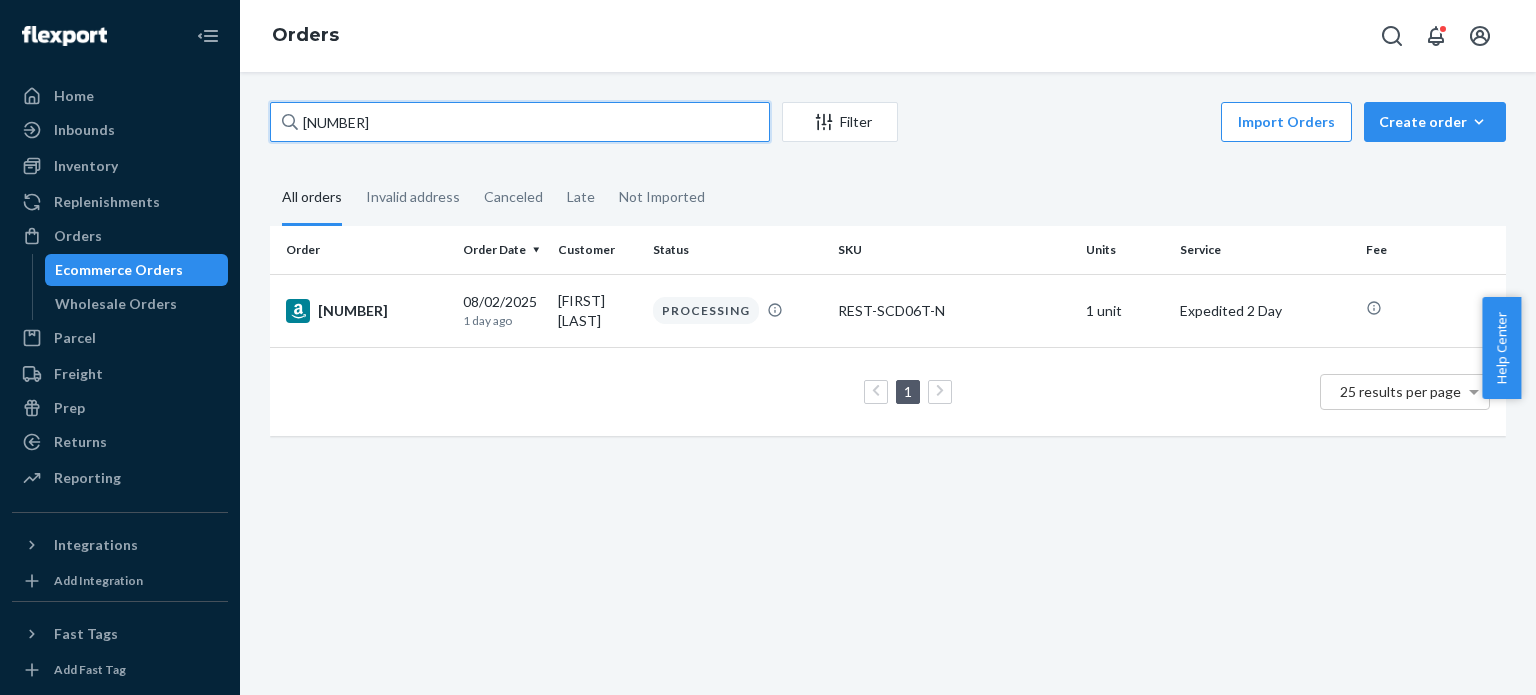 click on "[NUMBER]" at bounding box center (520, 122) 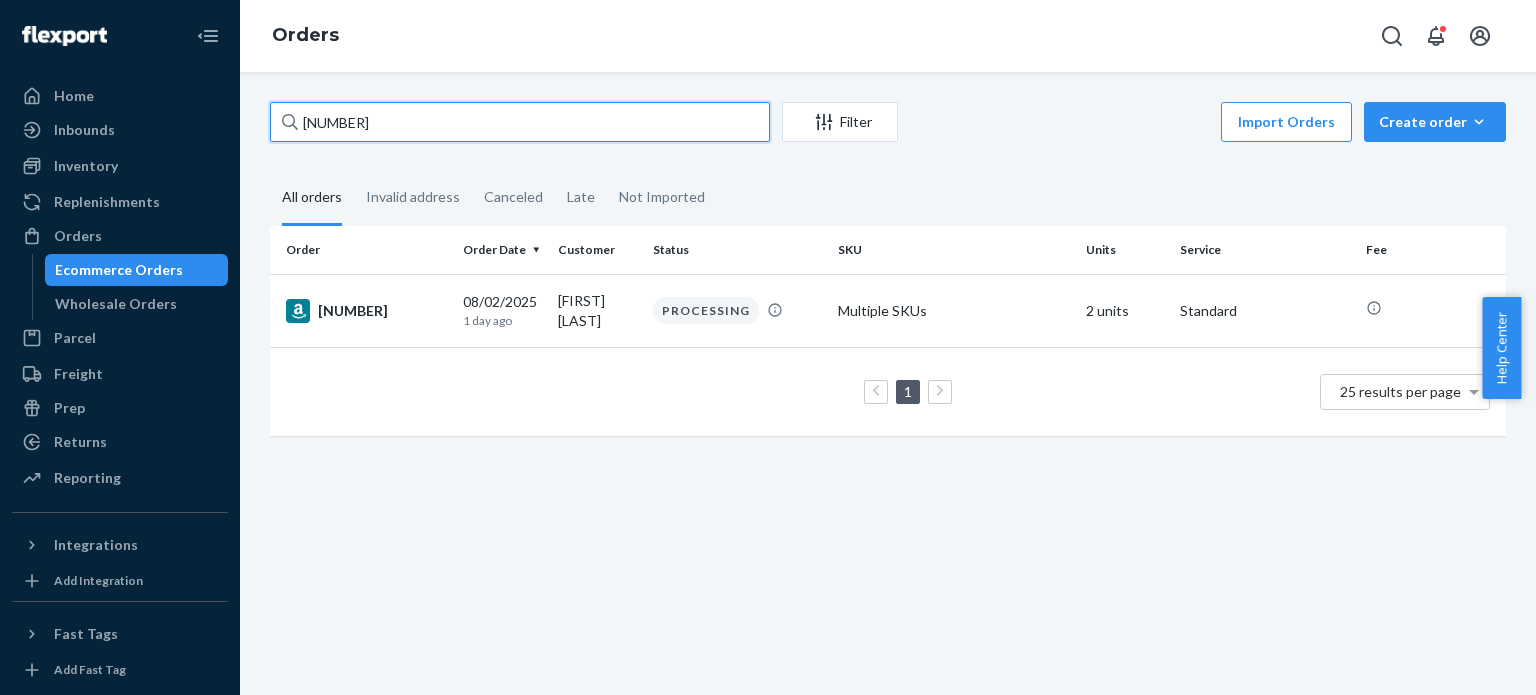 click on "[NUMBER]" at bounding box center [520, 122] 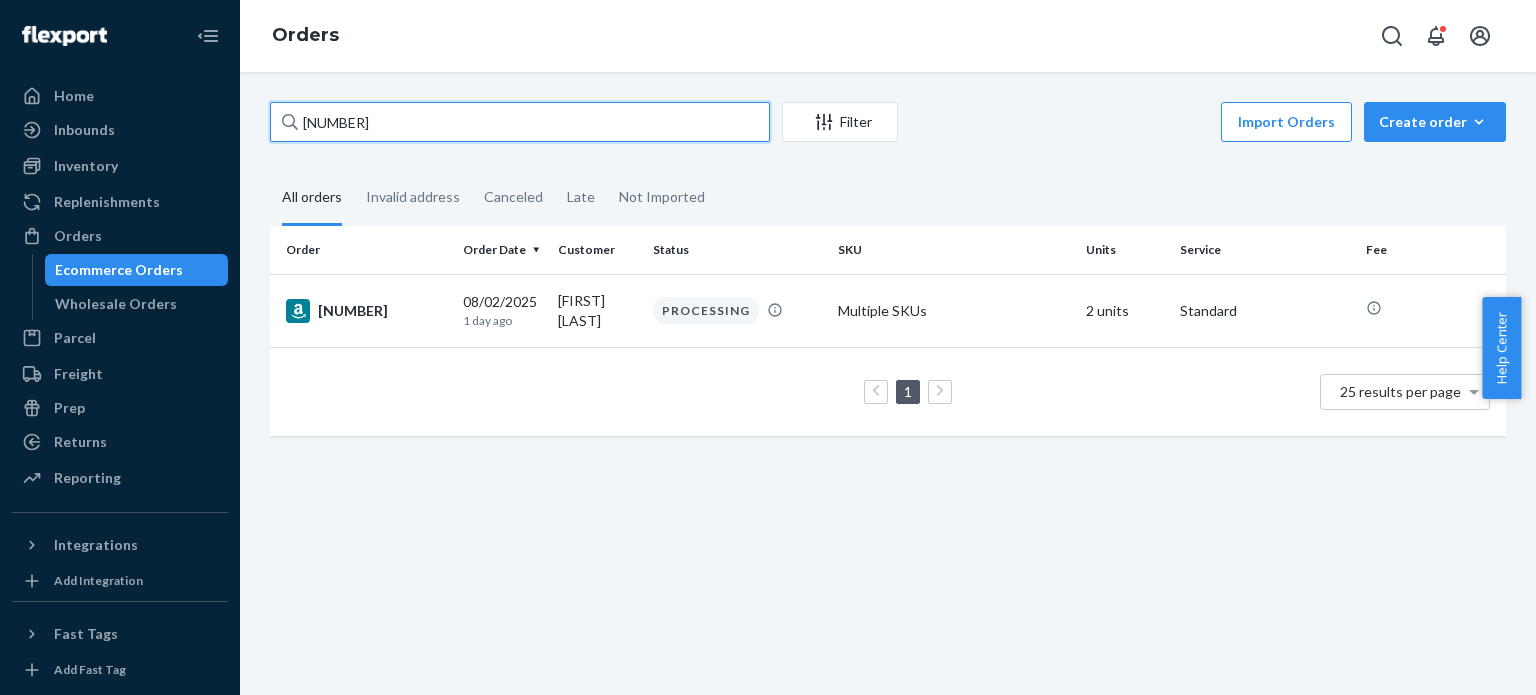 click on "[NUMBER]" at bounding box center (520, 122) 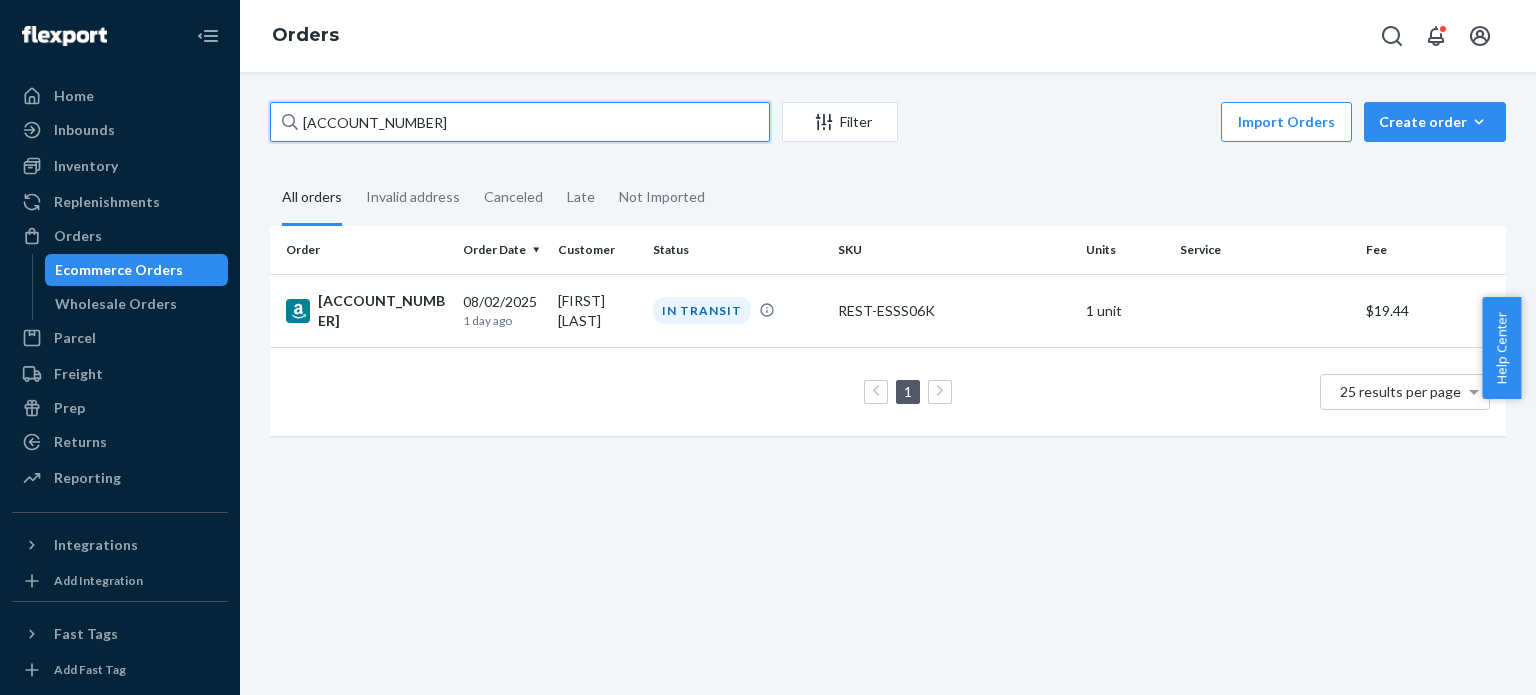 click on "[ACCOUNT_NUMBER]" at bounding box center [520, 122] 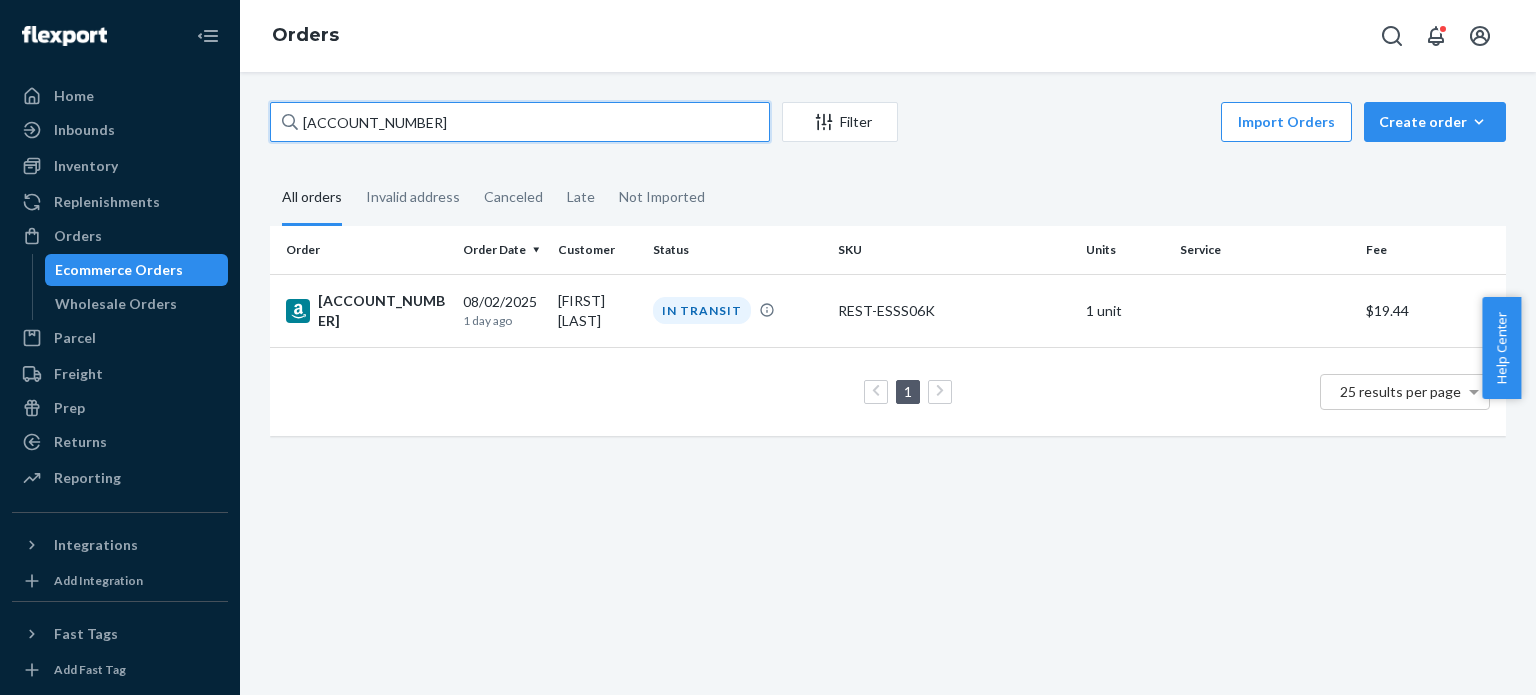 click on "[ACCOUNT_NUMBER]" at bounding box center (520, 122) 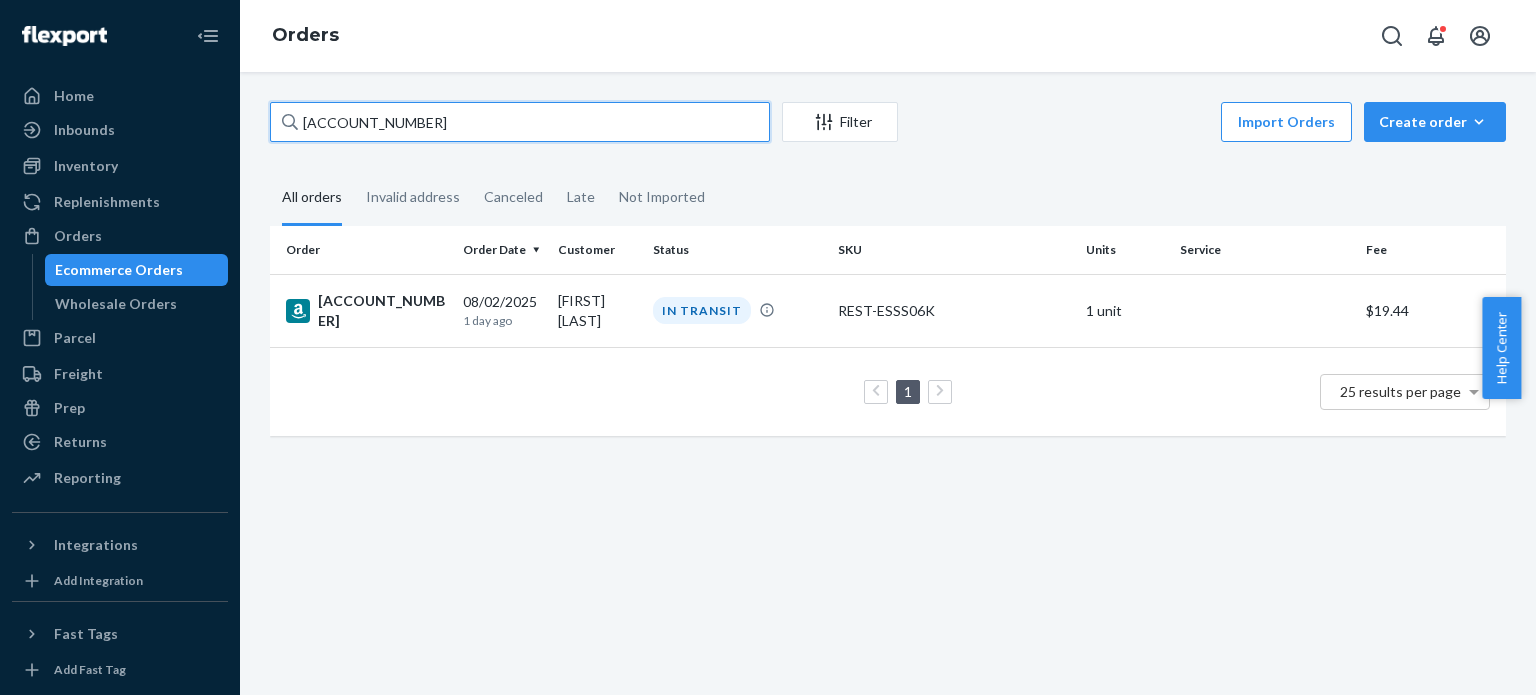 paste on "[ACCOUNT_NUMBER]" 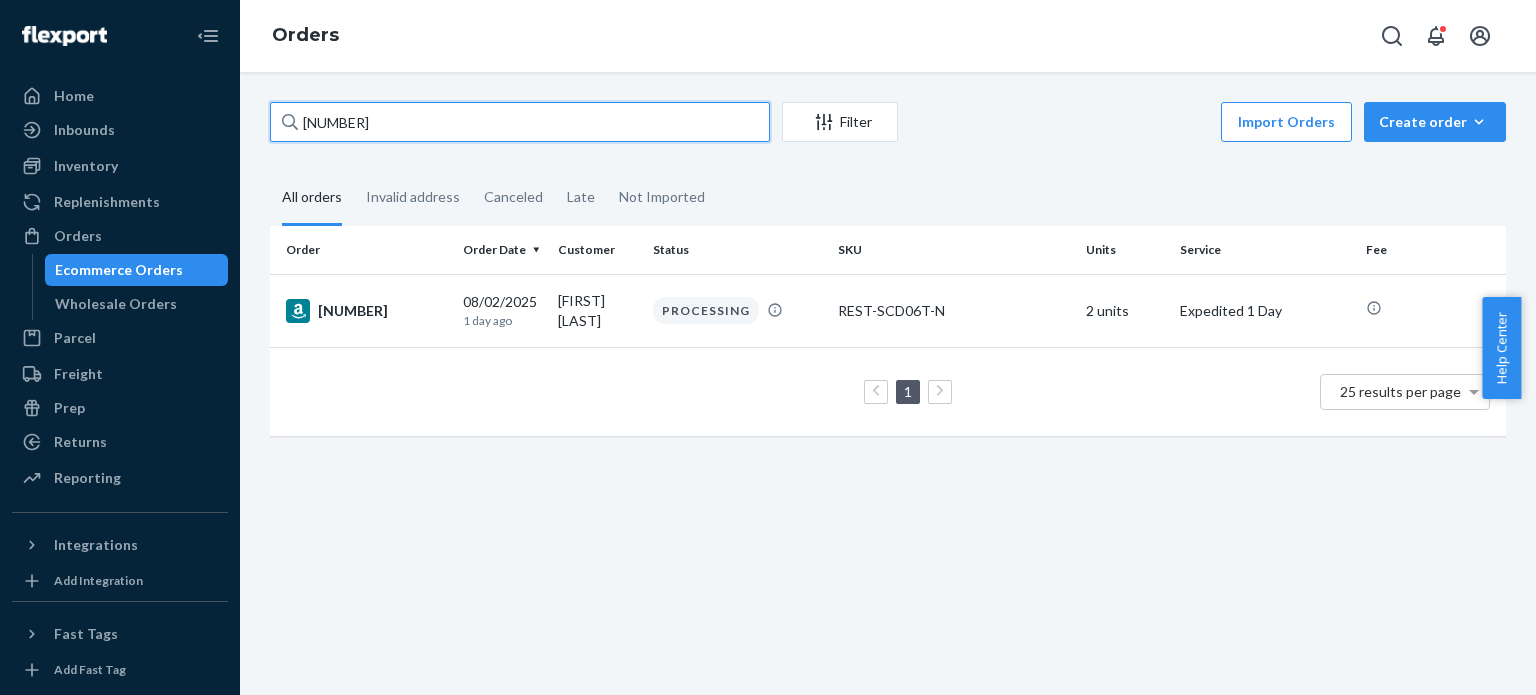 click on "[NUMBER]" at bounding box center (520, 122) 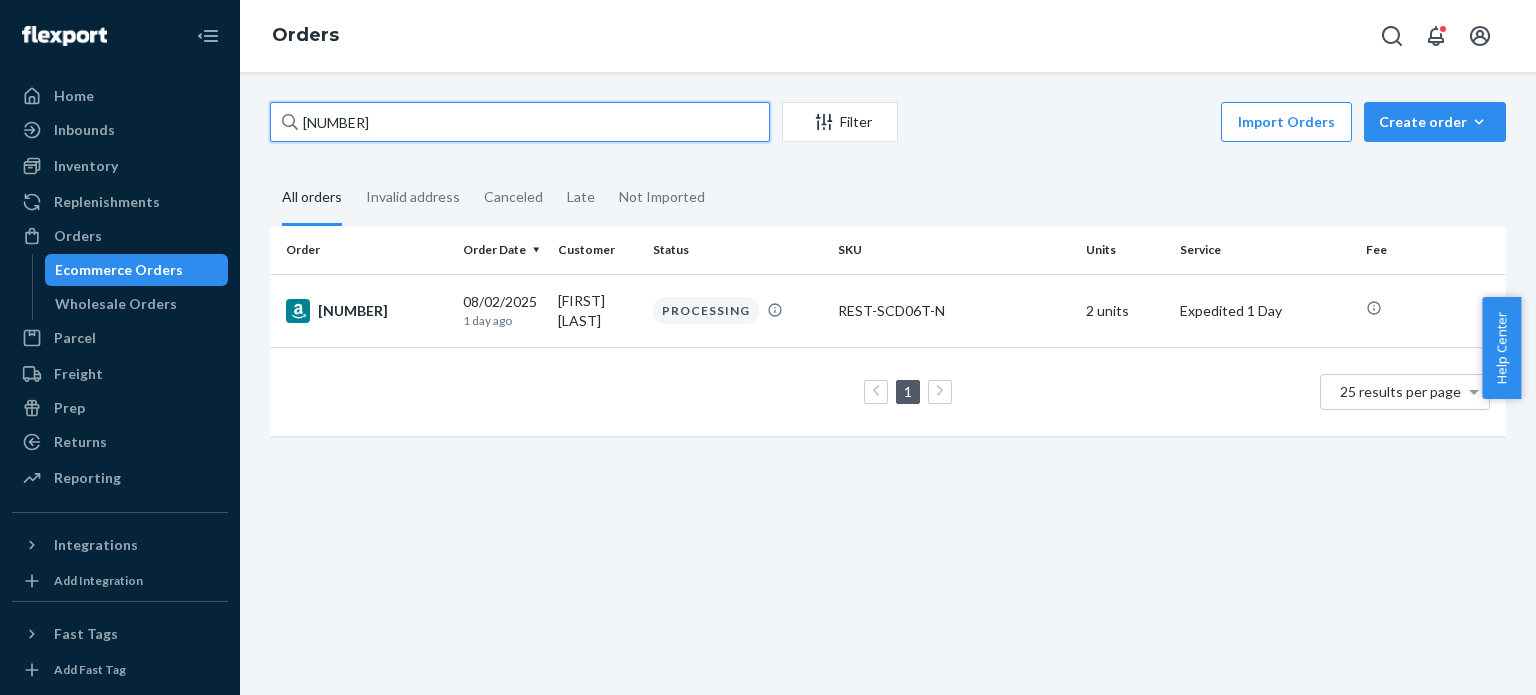click on "[NUMBER]" at bounding box center (520, 122) 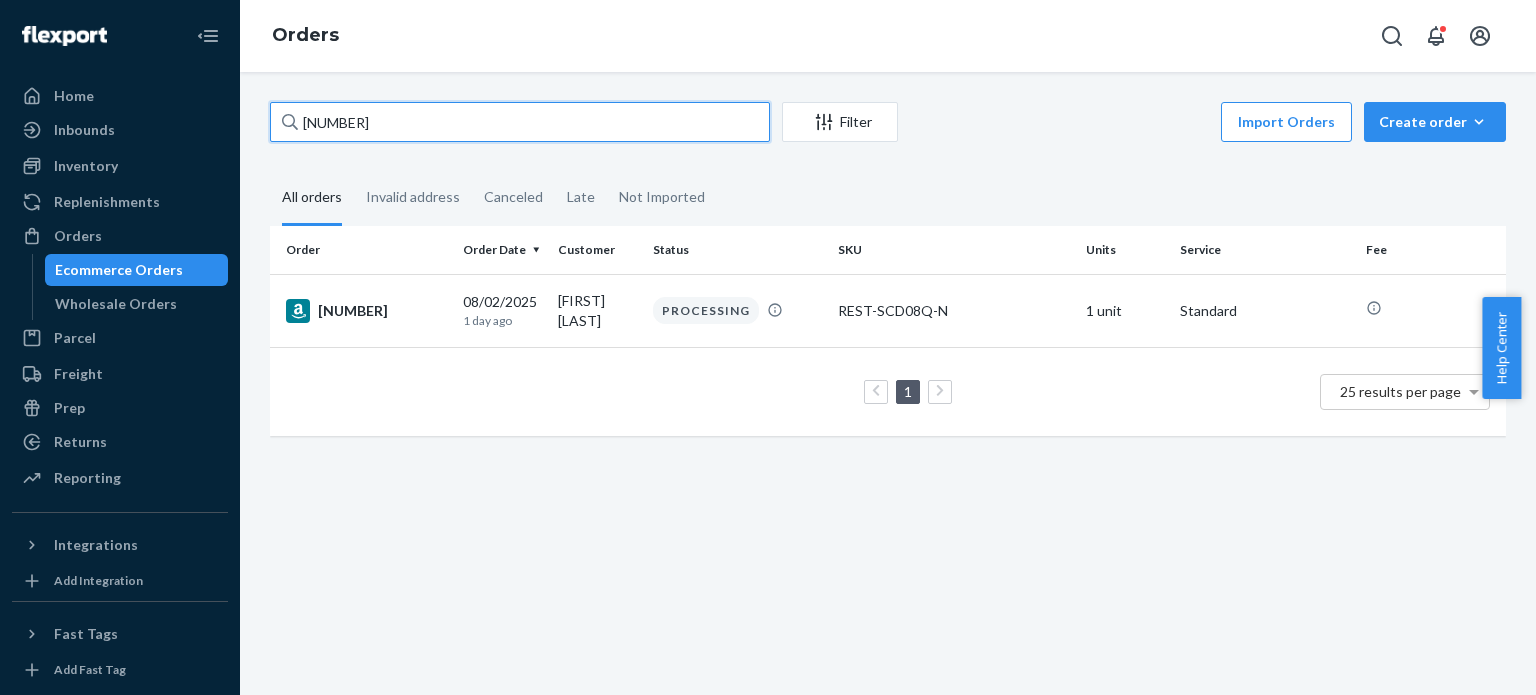 click on "[NUMBER]" at bounding box center (520, 122) 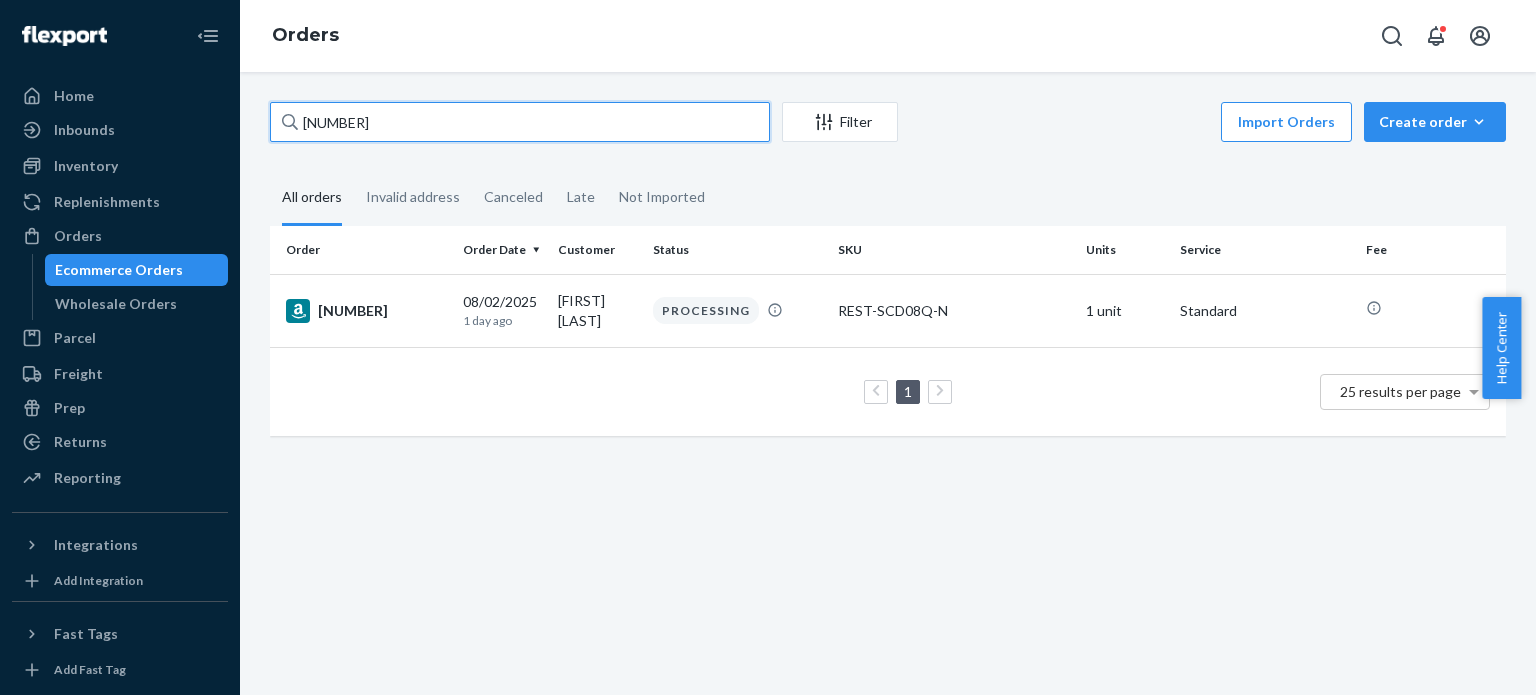 click on "[NUMBER]" at bounding box center [520, 122] 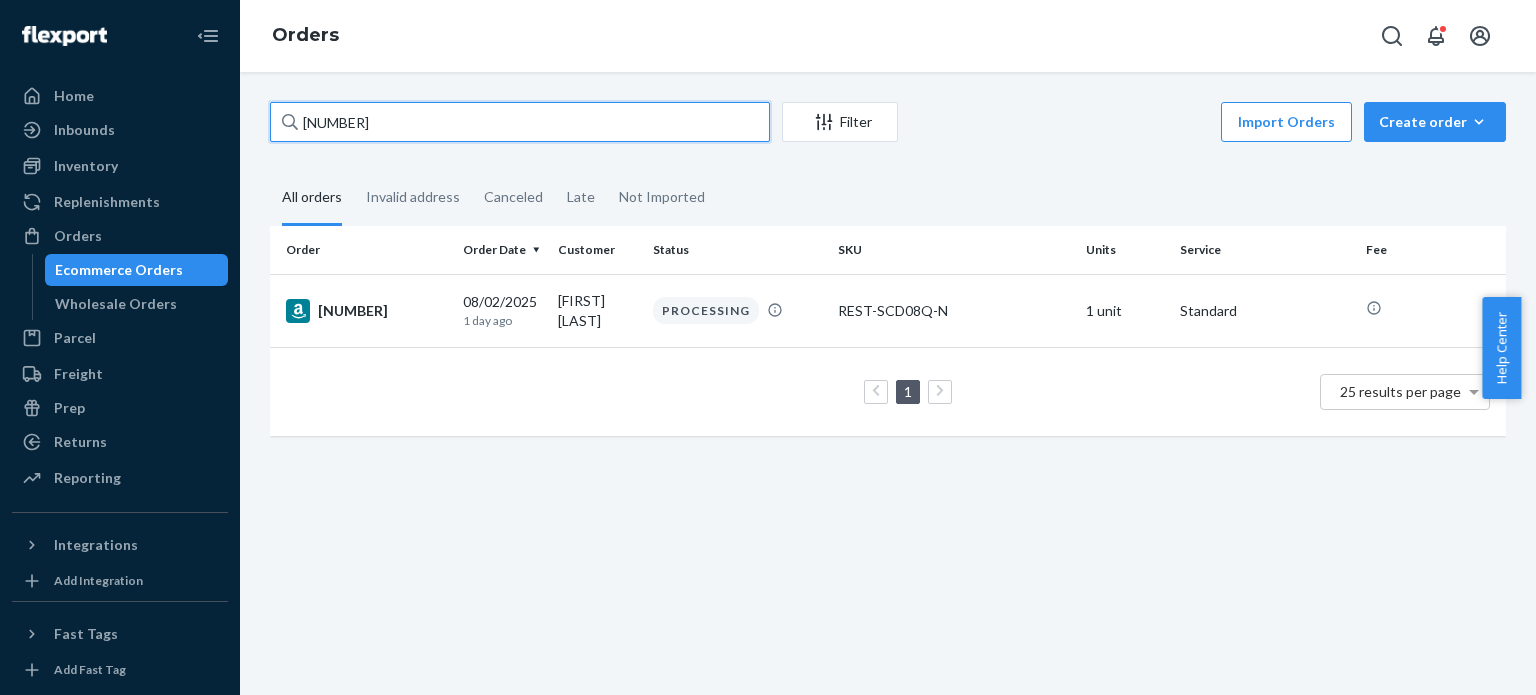 click on "[NUMBER]" at bounding box center (520, 122) 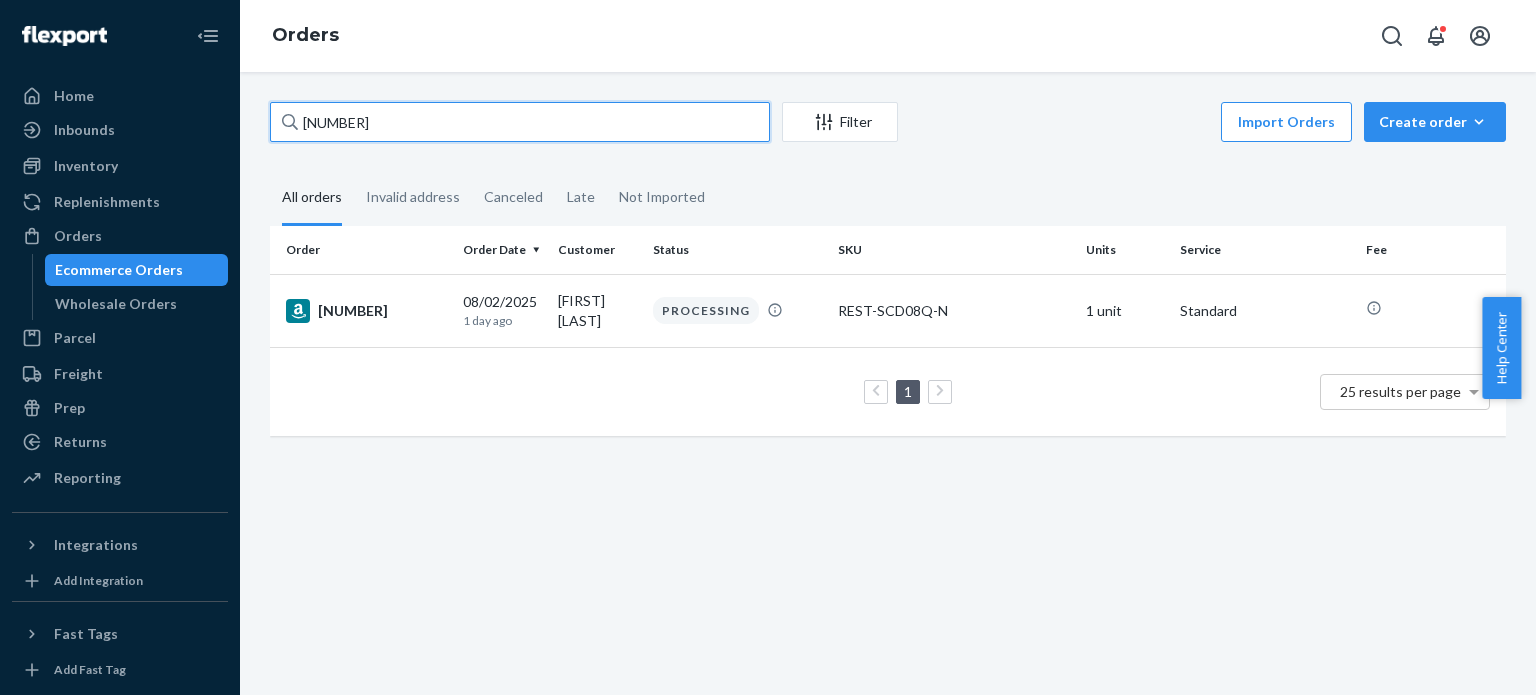 paste on "[ACCOUNT_NUMBER]" 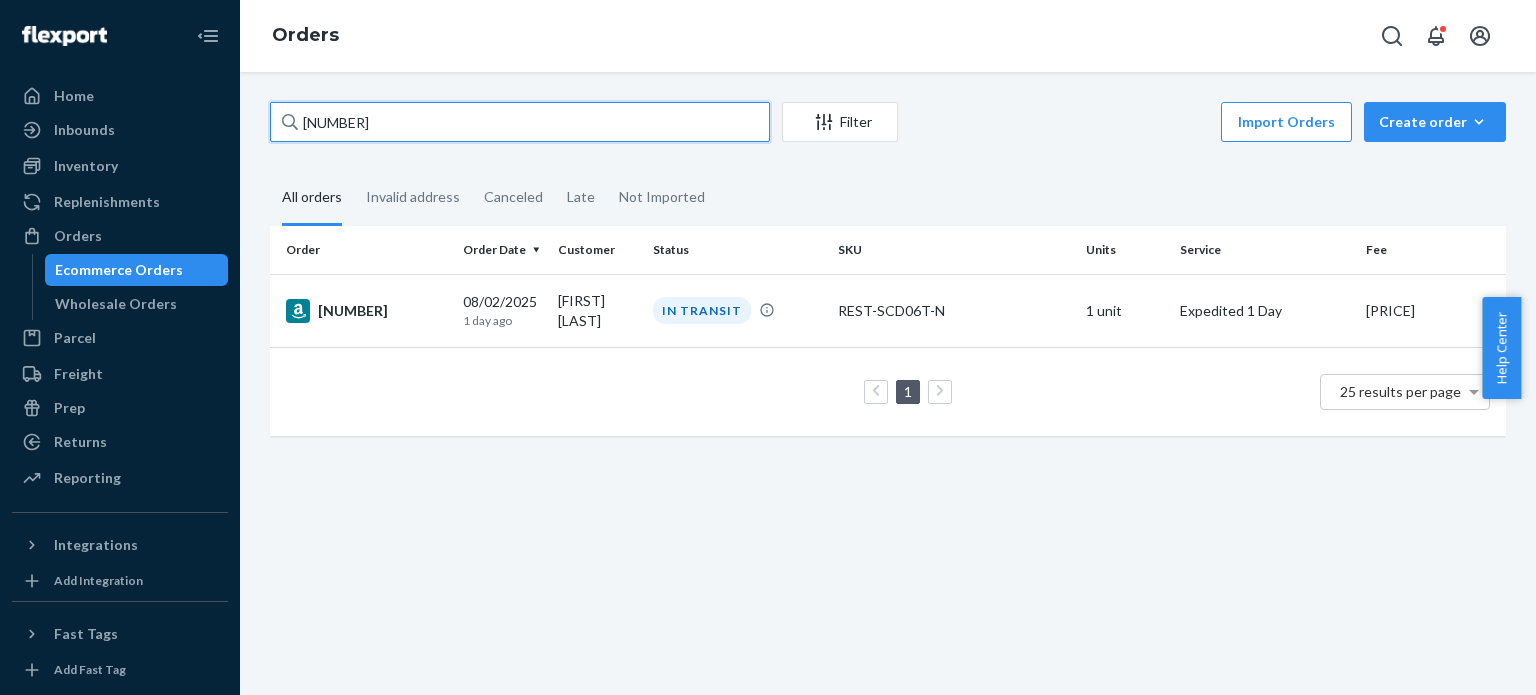 click on "[NUMBER]" at bounding box center (520, 122) 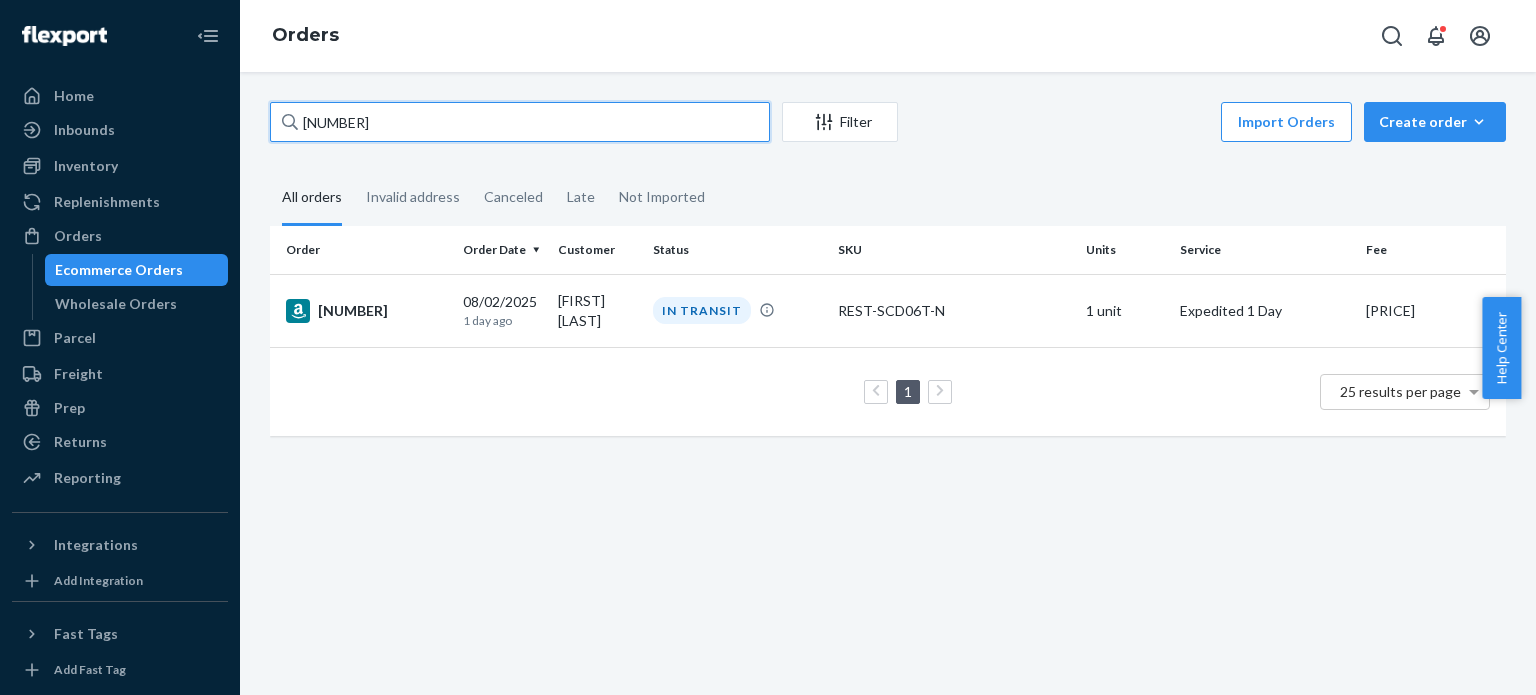 click on "[NUMBER]" at bounding box center (520, 122) 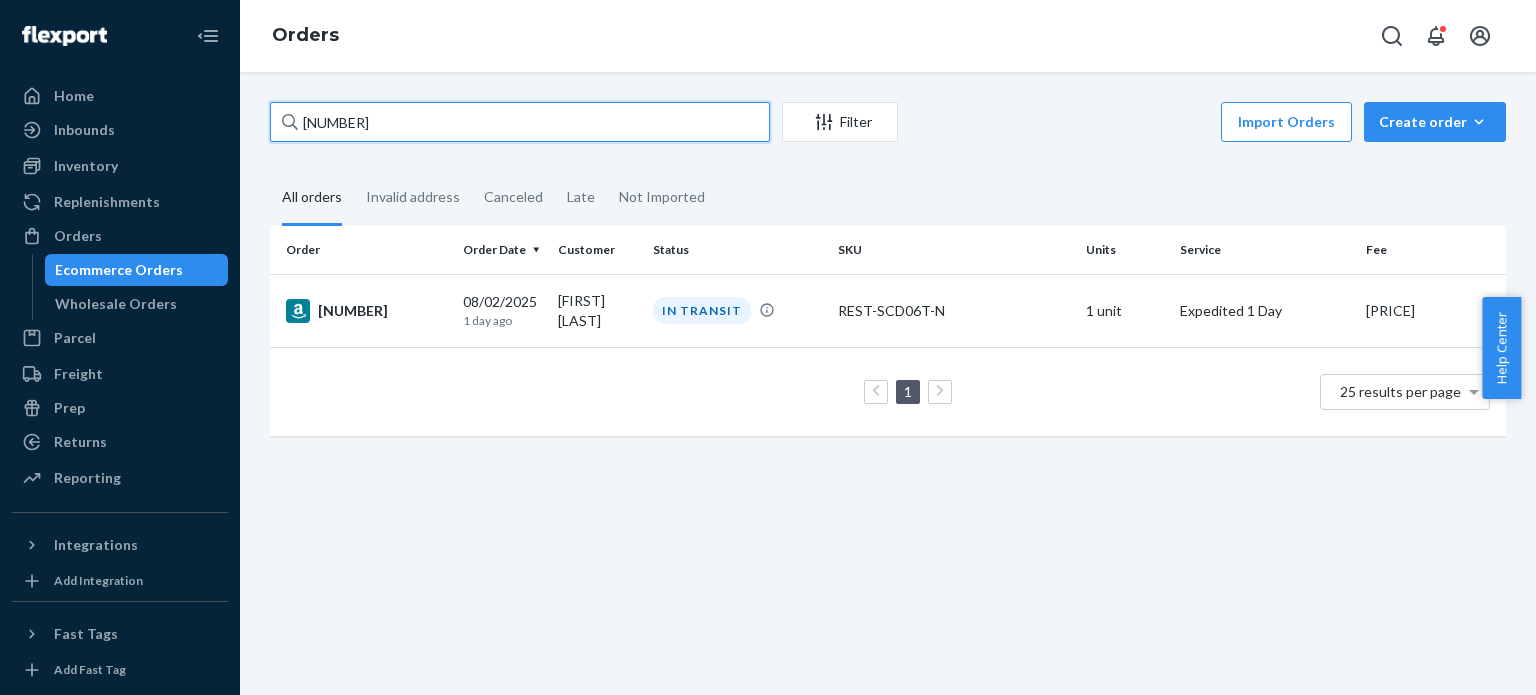 click on "[NUMBER]" at bounding box center [520, 122] 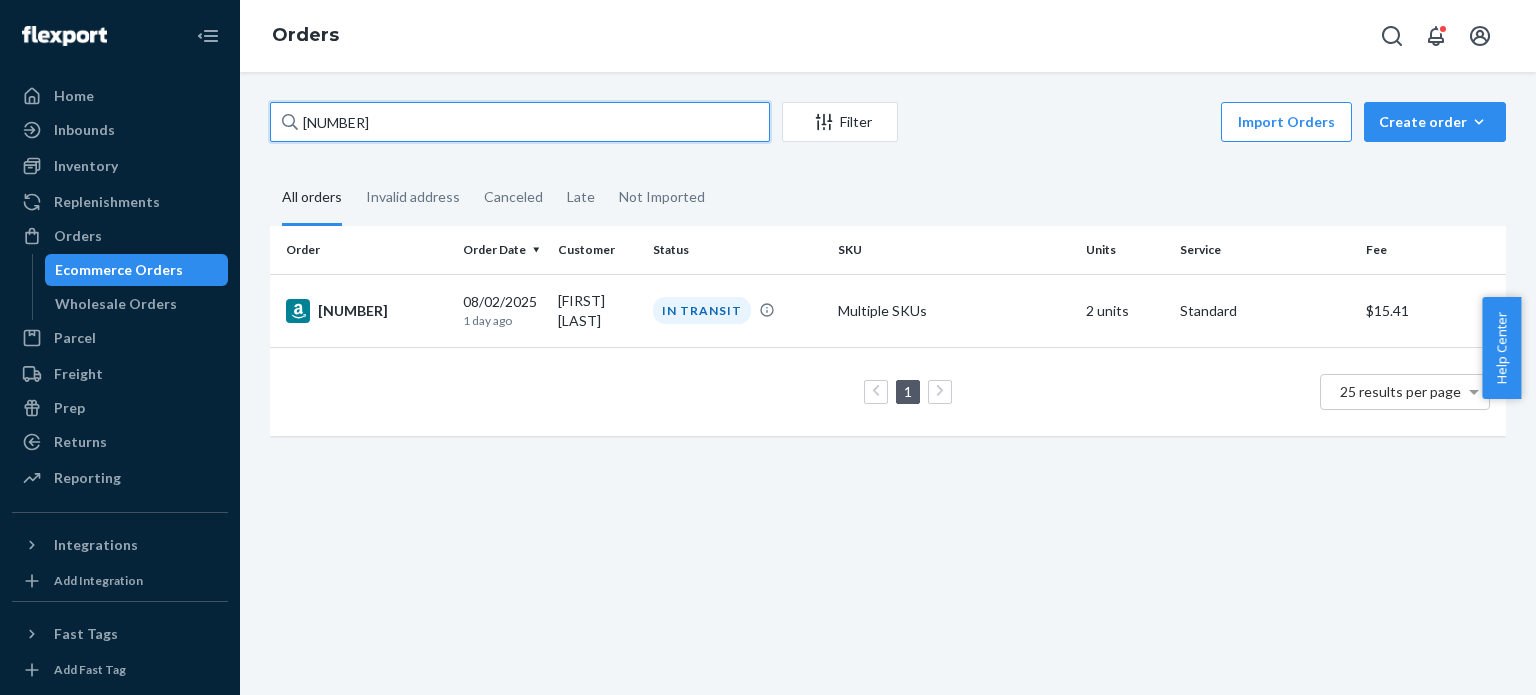 click on "[NUMBER]" at bounding box center [520, 122] 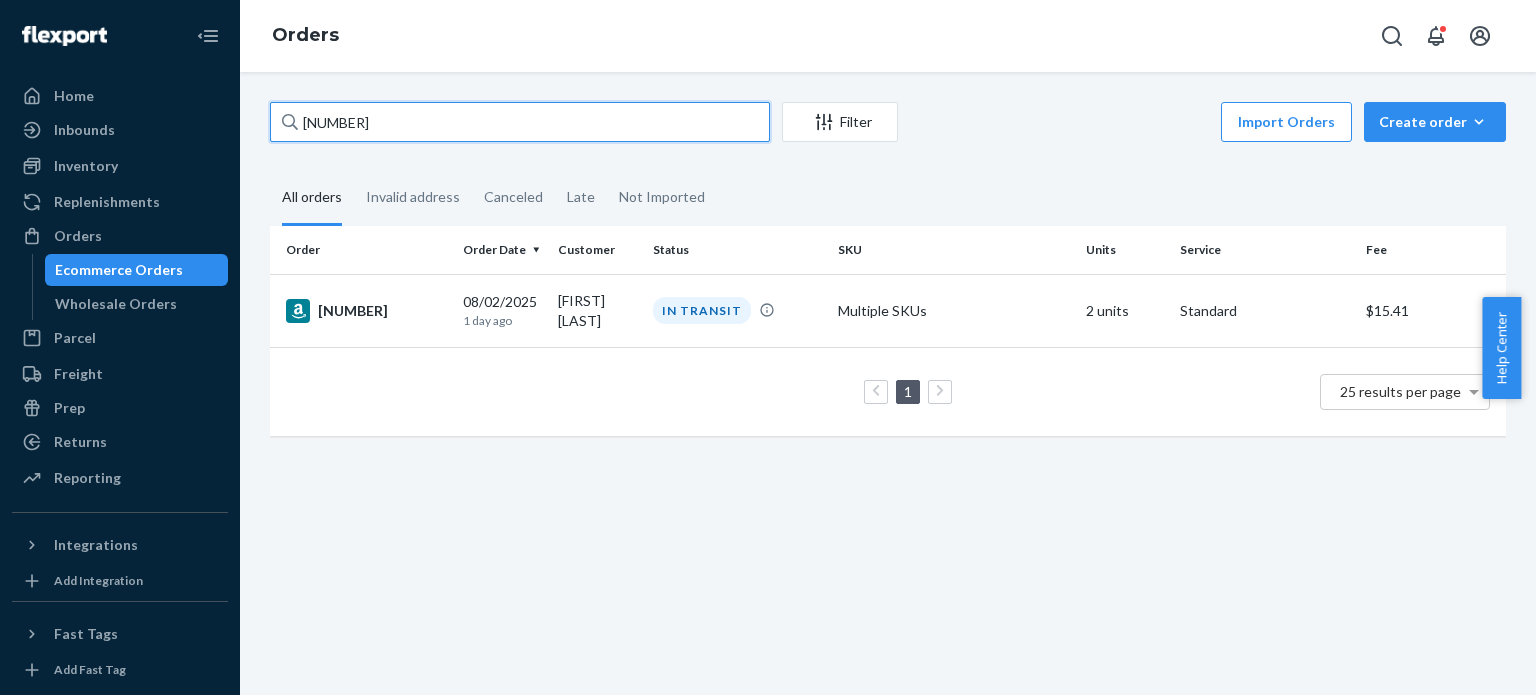 click on "[NUMBER]" at bounding box center [520, 122] 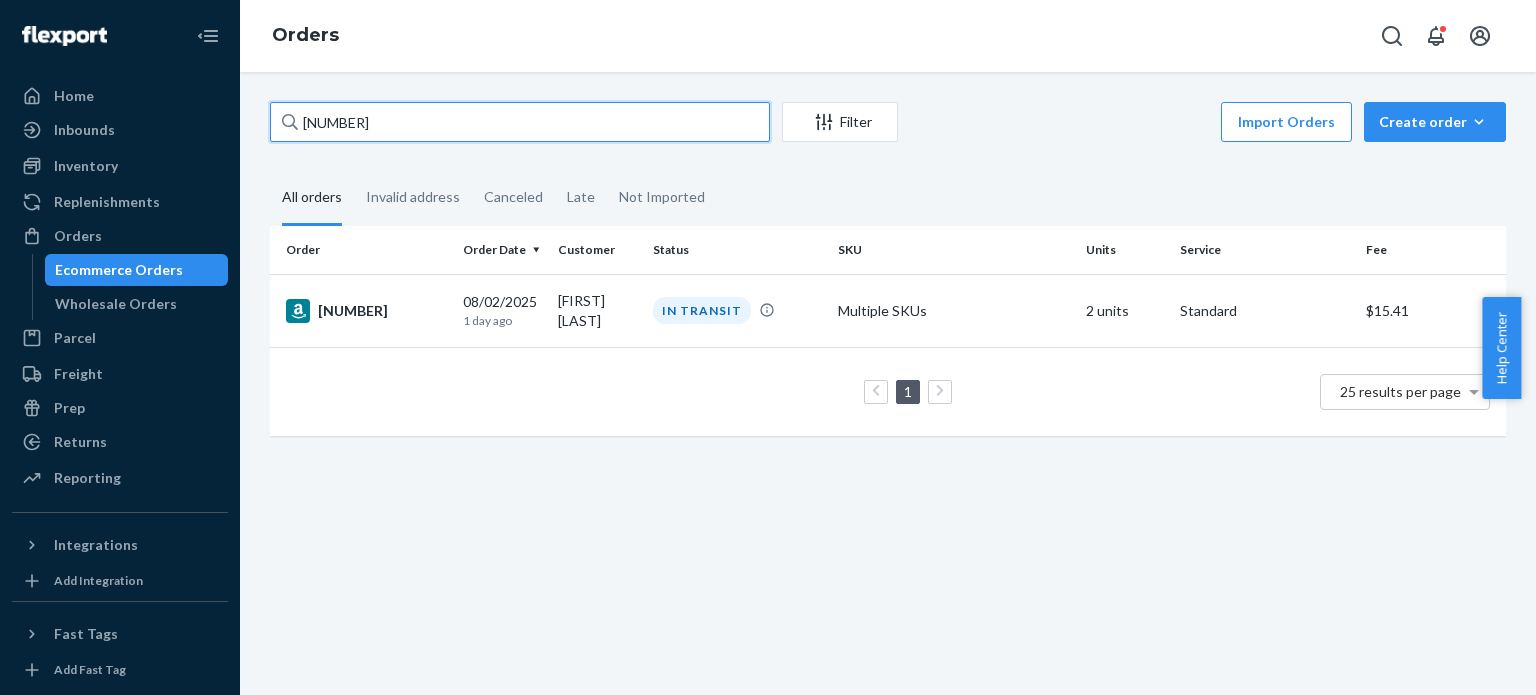 paste on "[NUMBER]" 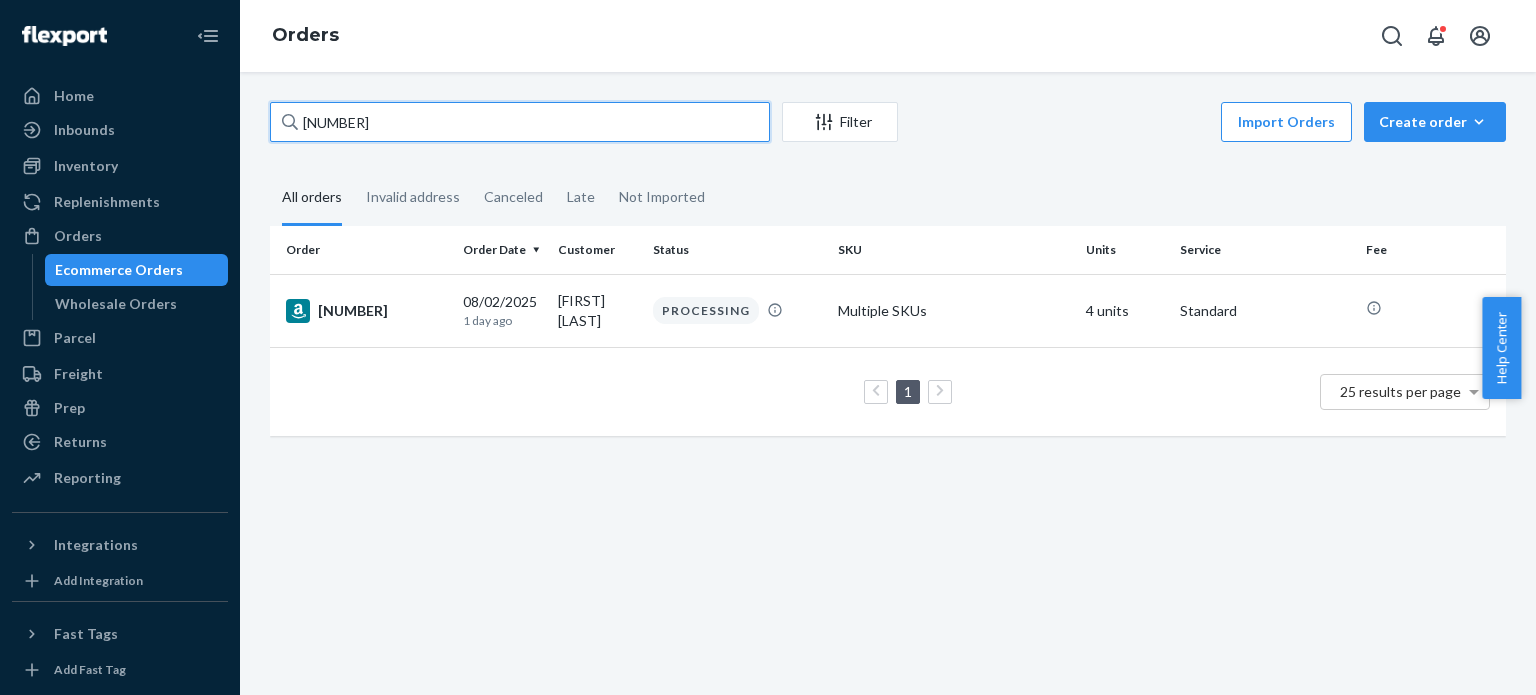 click on "[NUMBER]" at bounding box center (520, 122) 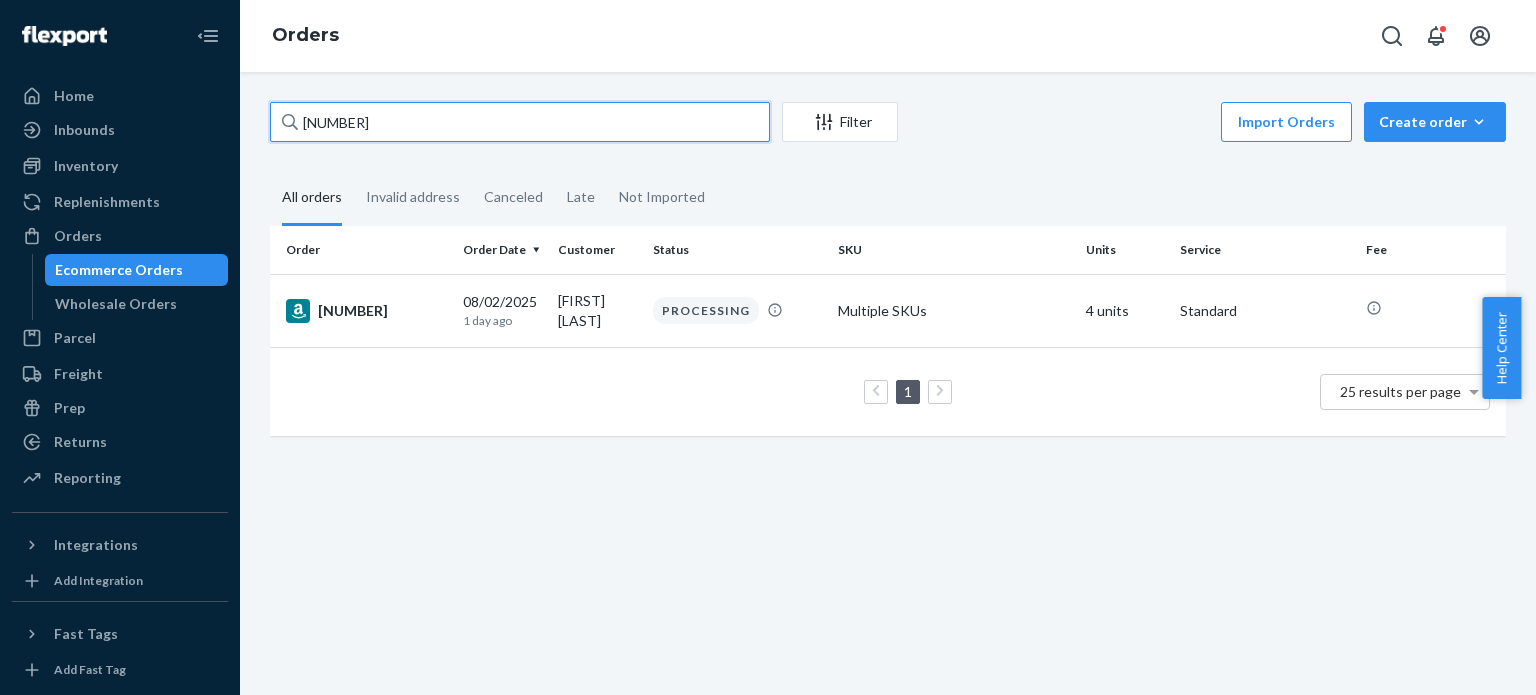 click on "[NUMBER]" at bounding box center (520, 122) 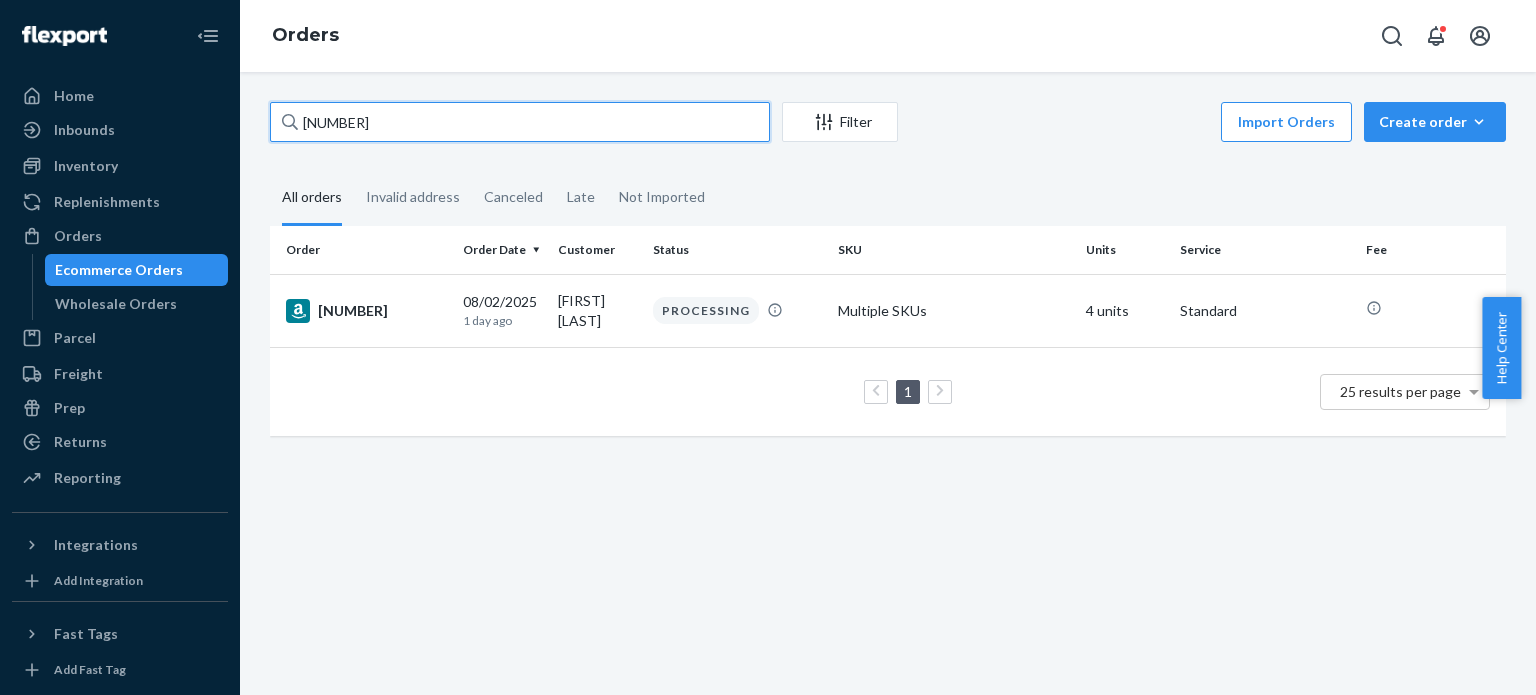 click on "[NUMBER]" at bounding box center (520, 122) 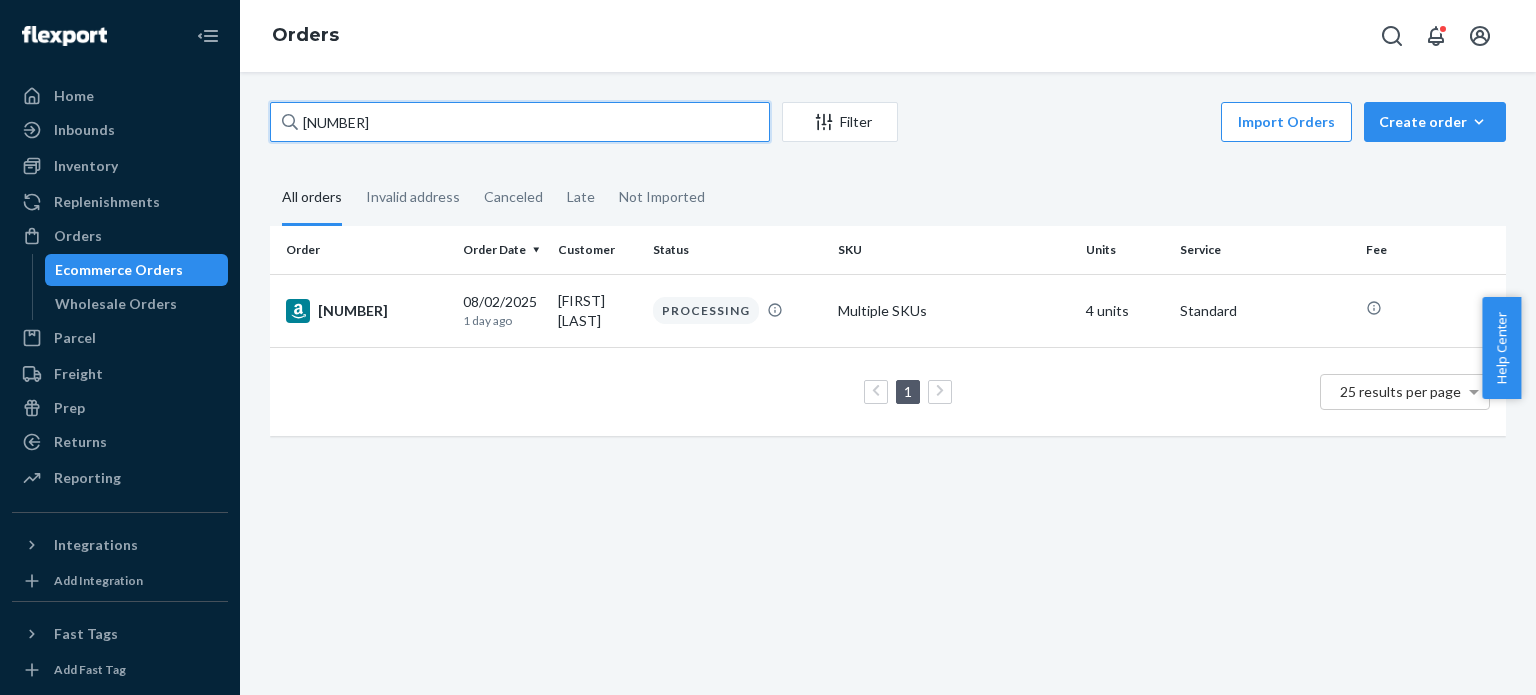paste on "[NUMBER]" 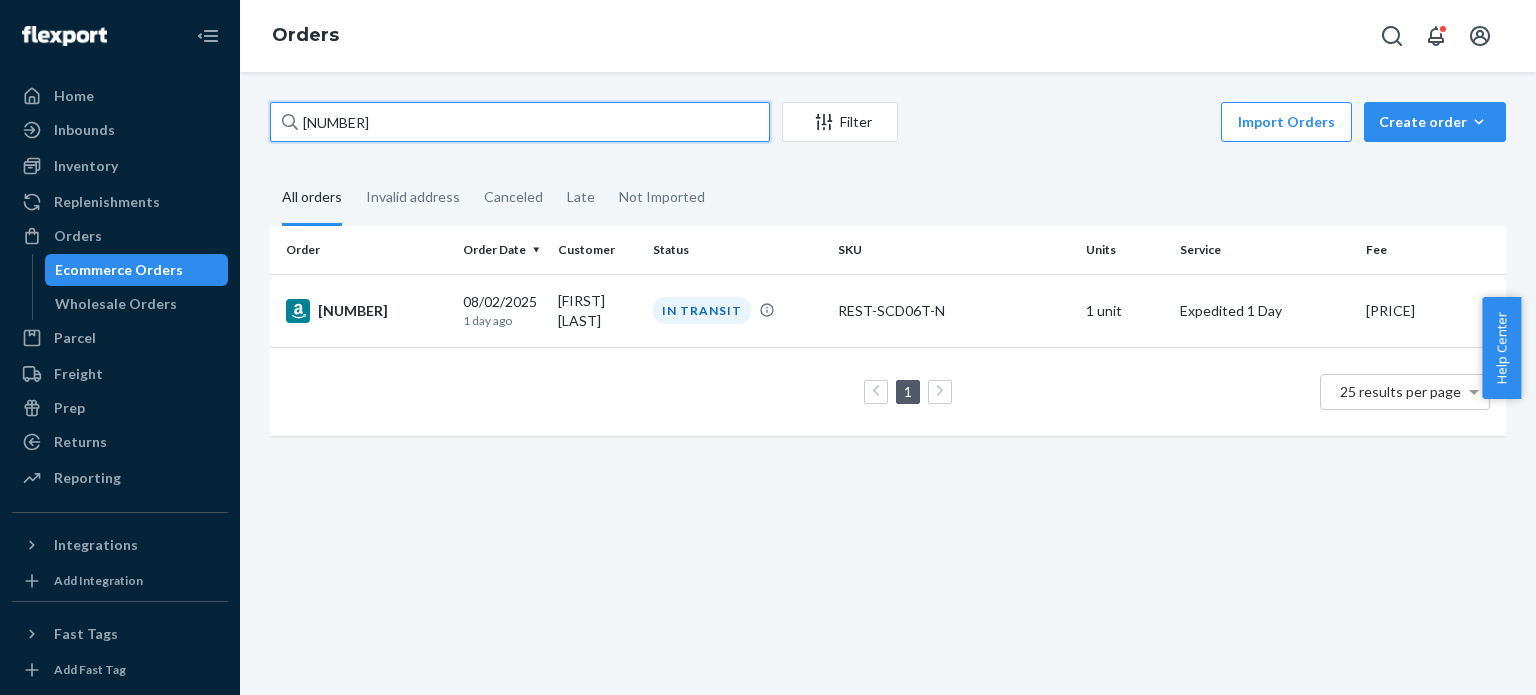click on "[NUMBER]" at bounding box center (520, 122) 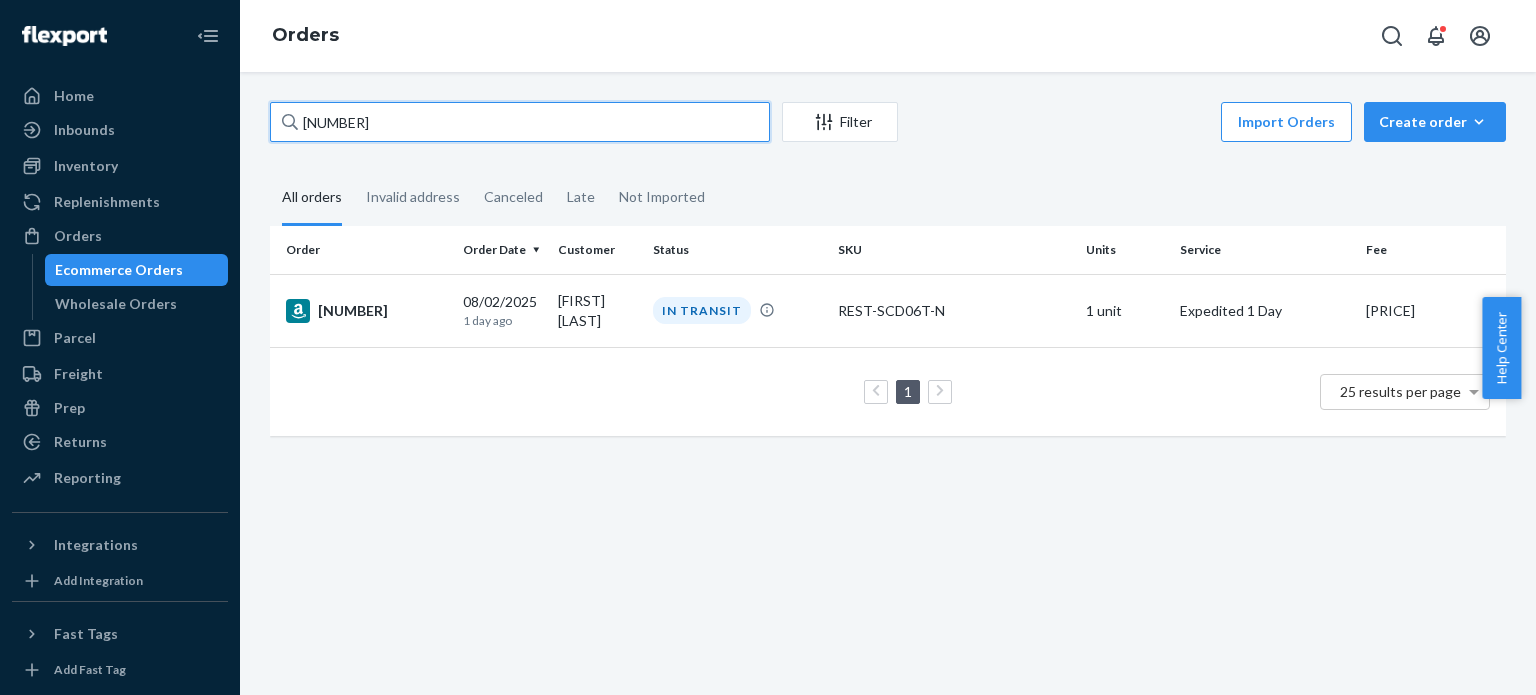 click on "[NUMBER]" at bounding box center [520, 122] 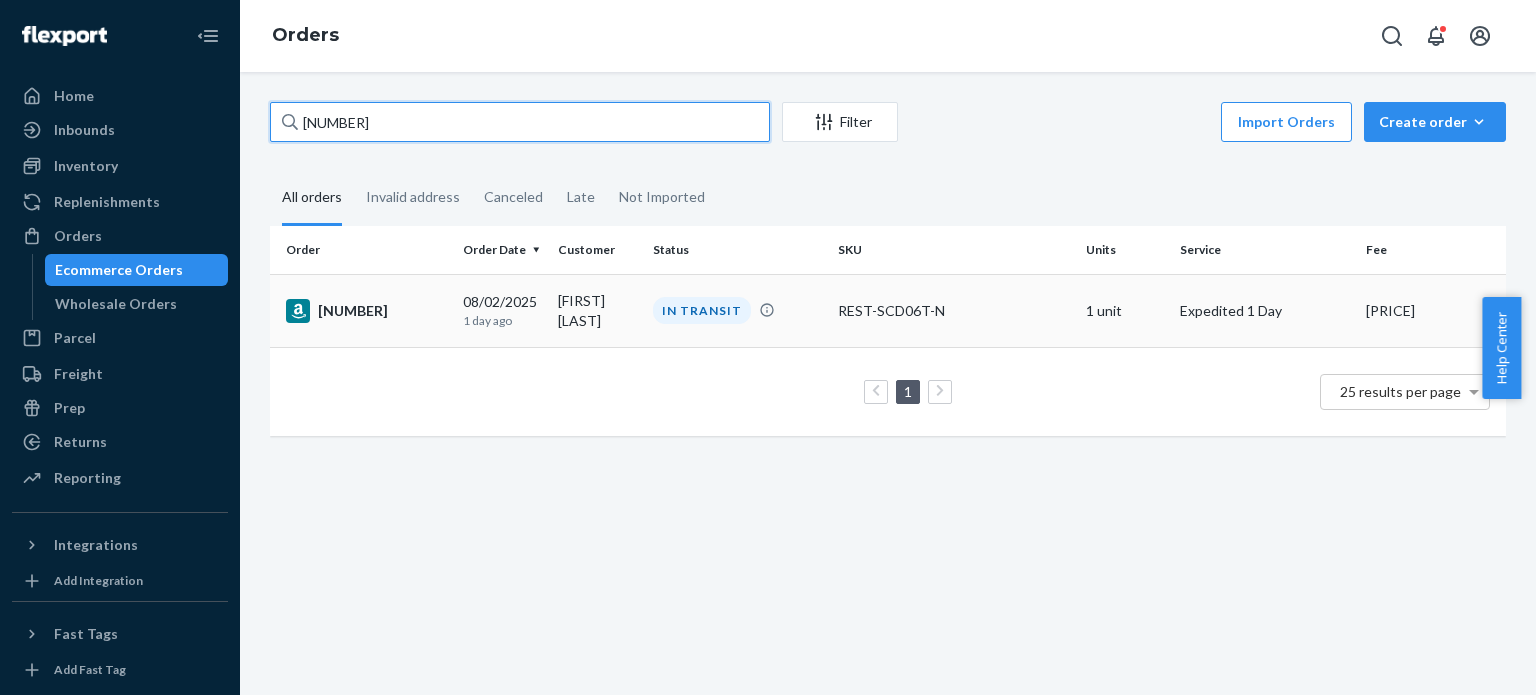 paste on "[NUMBER]" 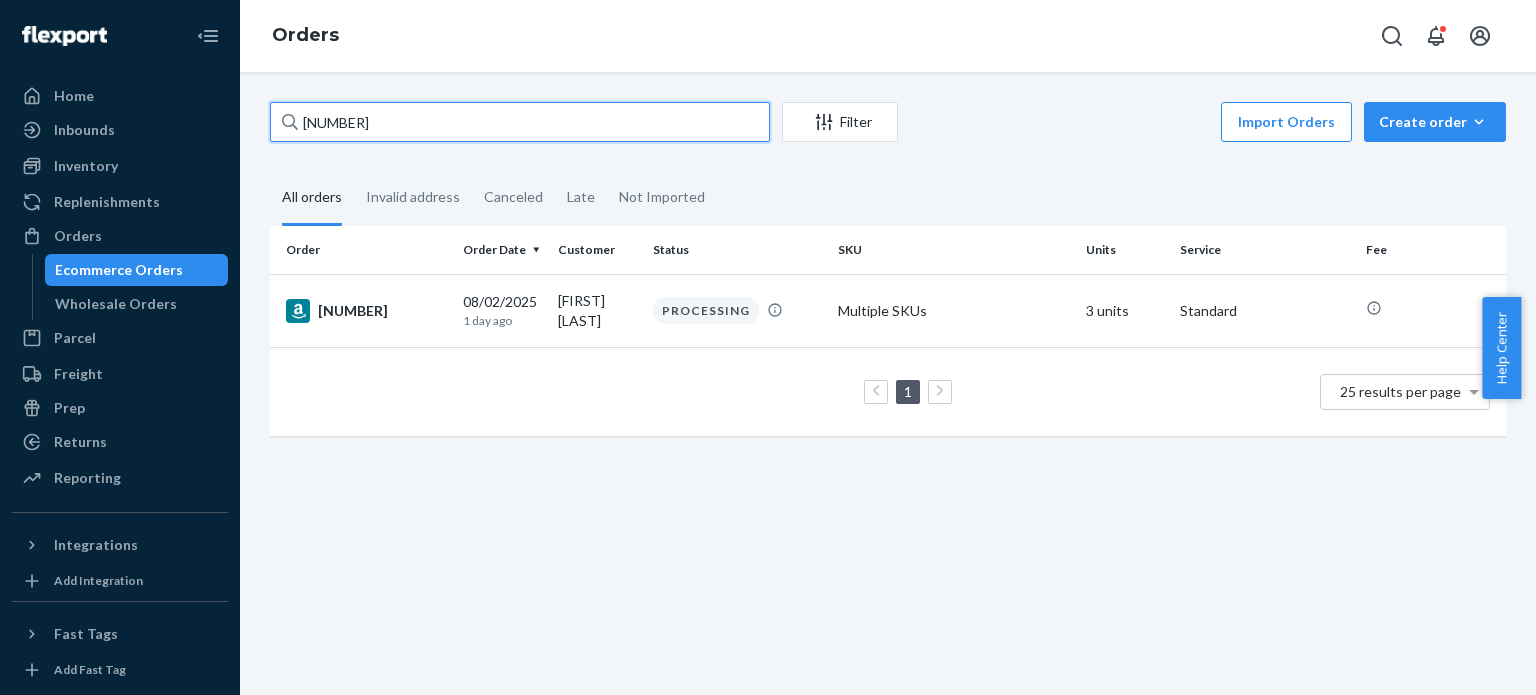 click on "[NUMBER]" at bounding box center [520, 122] 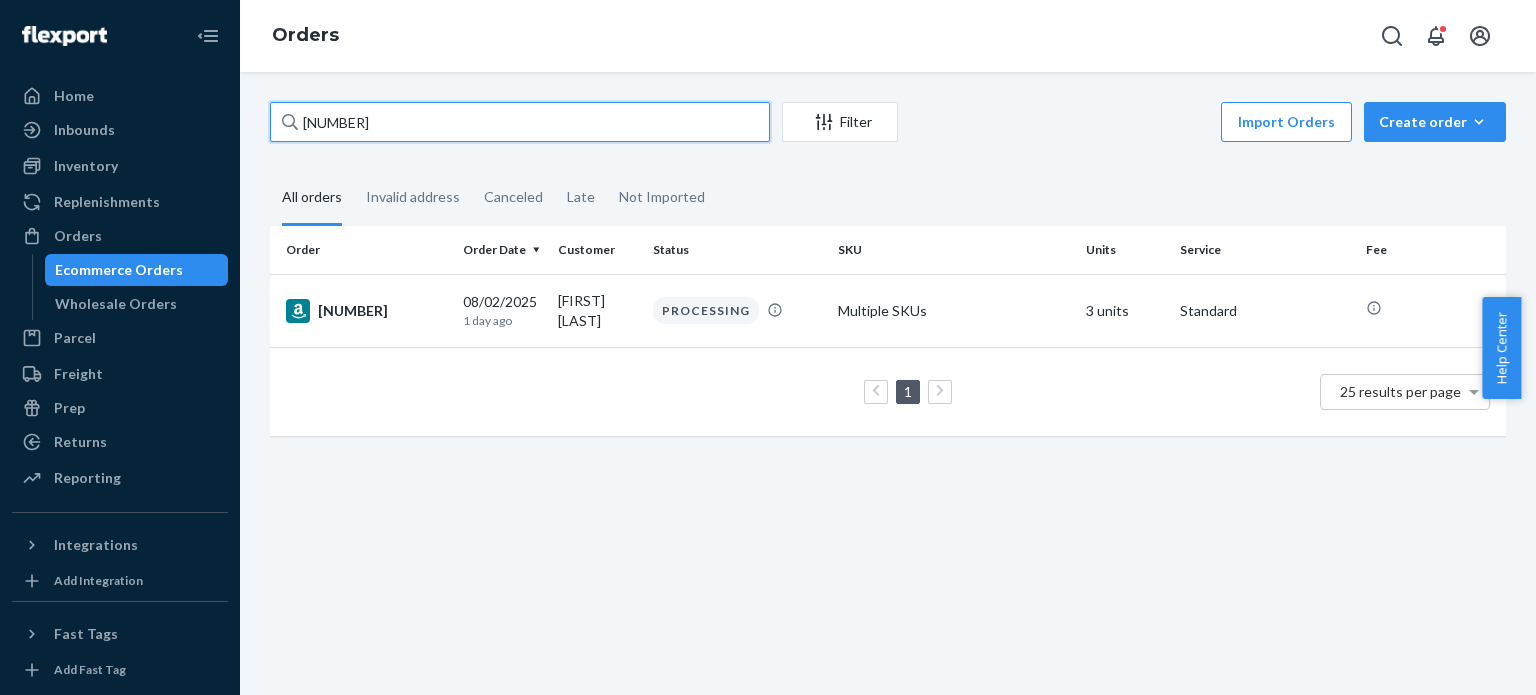 click on "[NUMBER]" at bounding box center [520, 122] 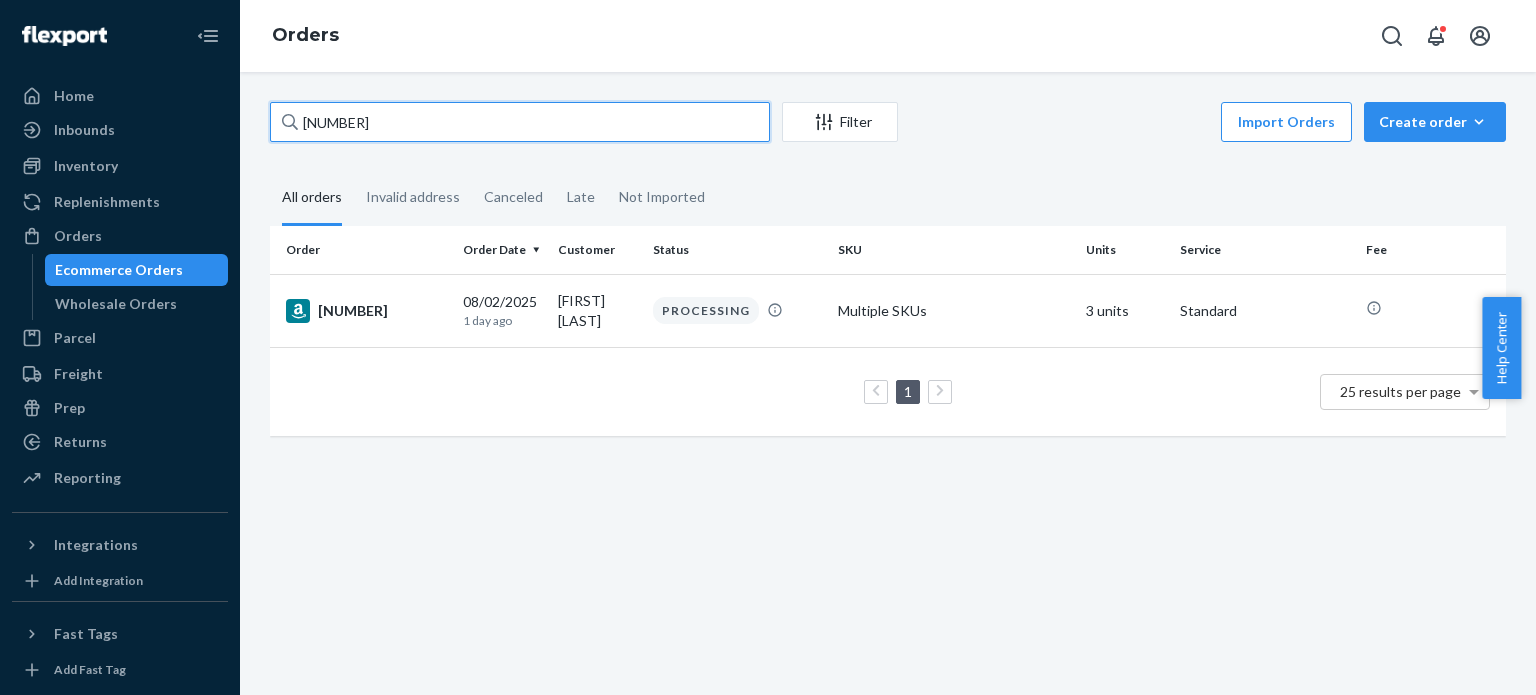 click on "[NUMBER]" at bounding box center (520, 122) 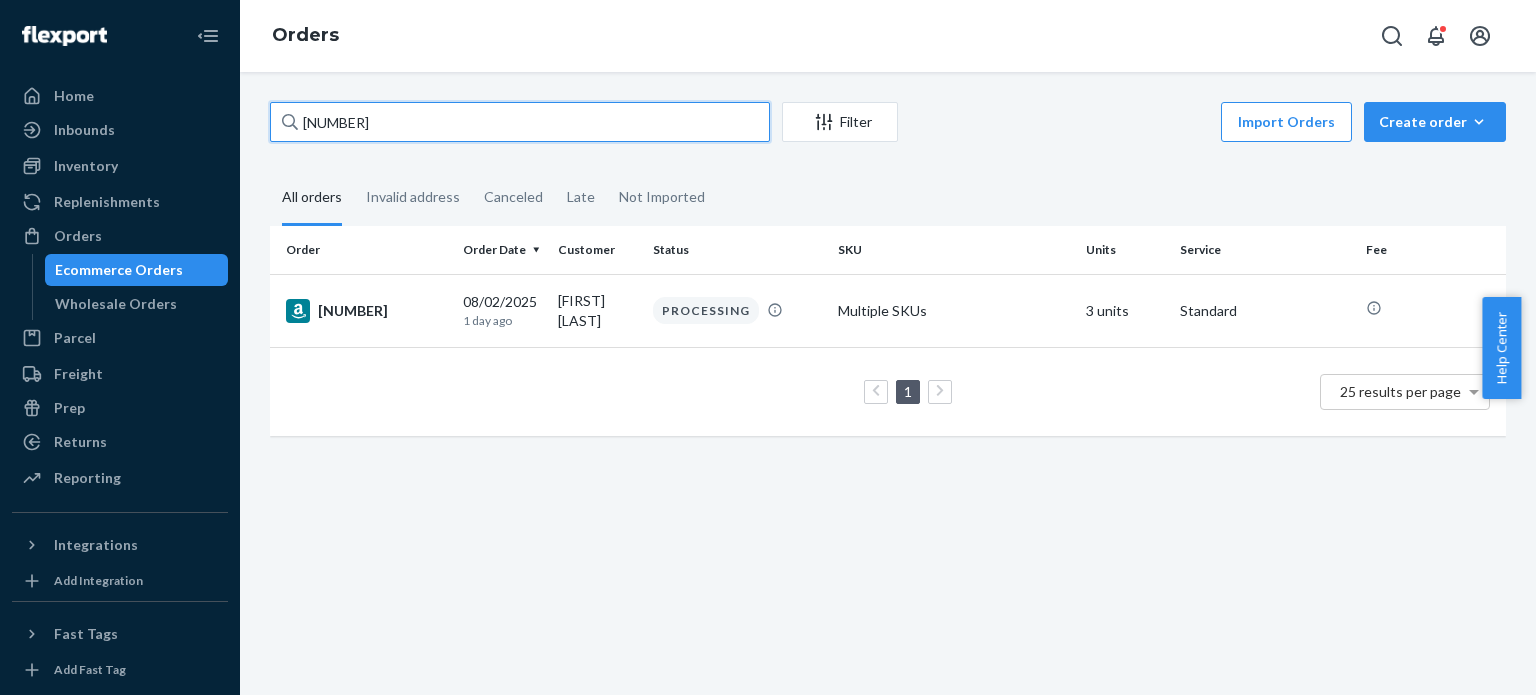 paste on "[NUMBER]" 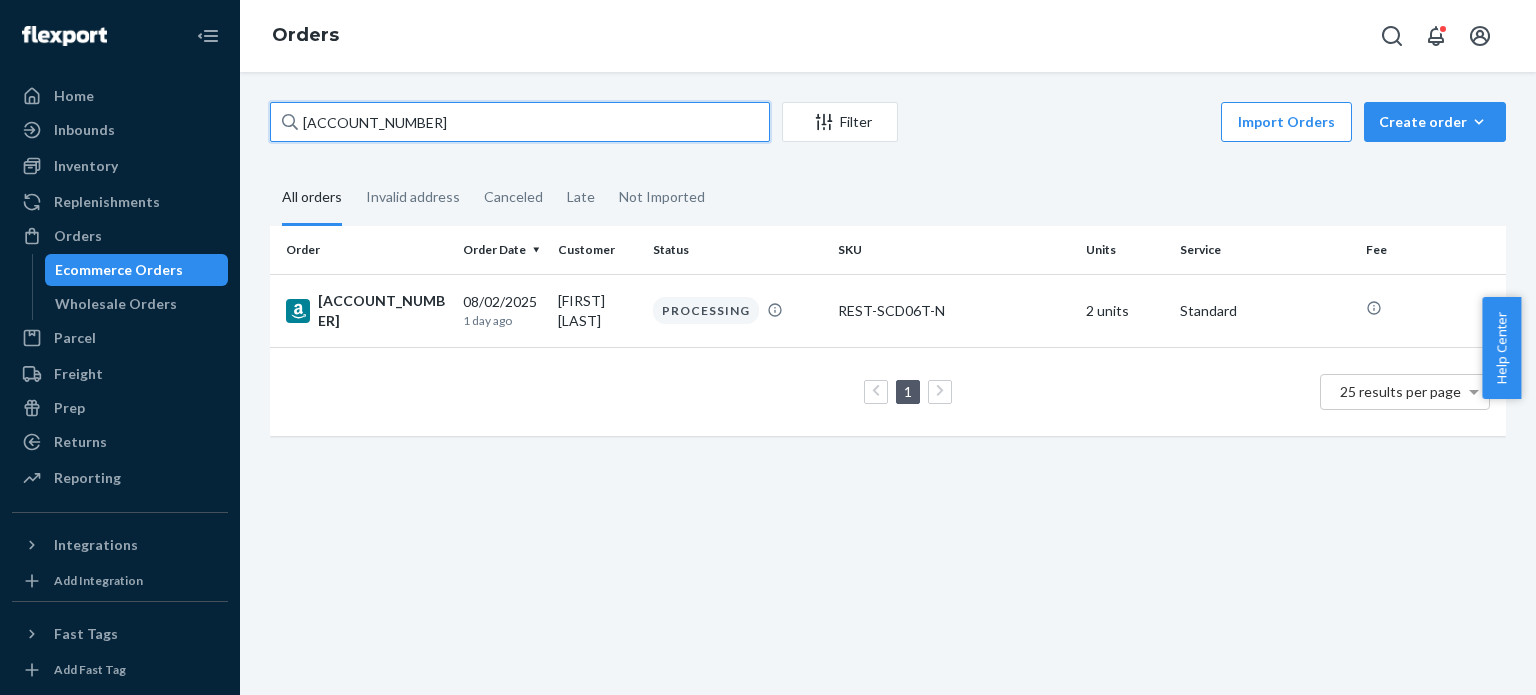click on "[ACCOUNT_NUMBER]" at bounding box center (520, 122) 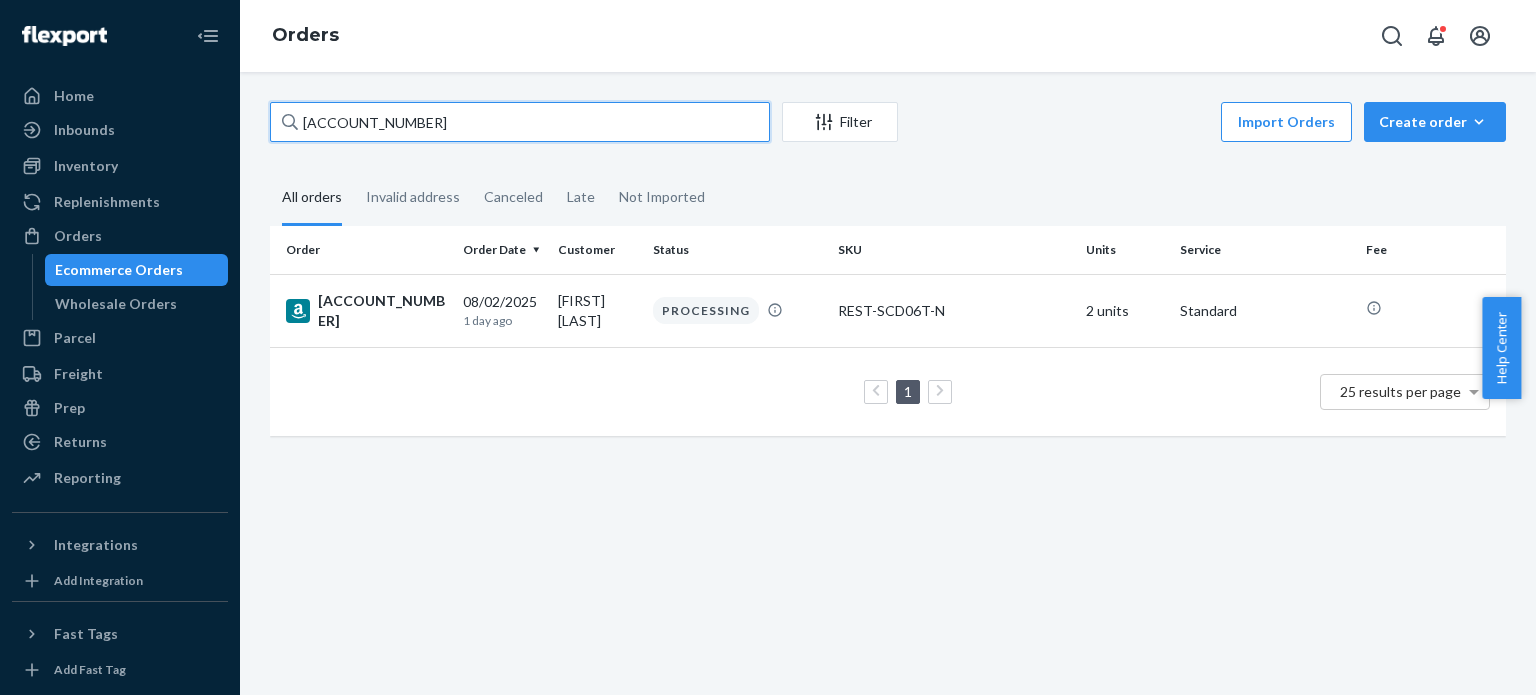 paste on "[NUMBER]" 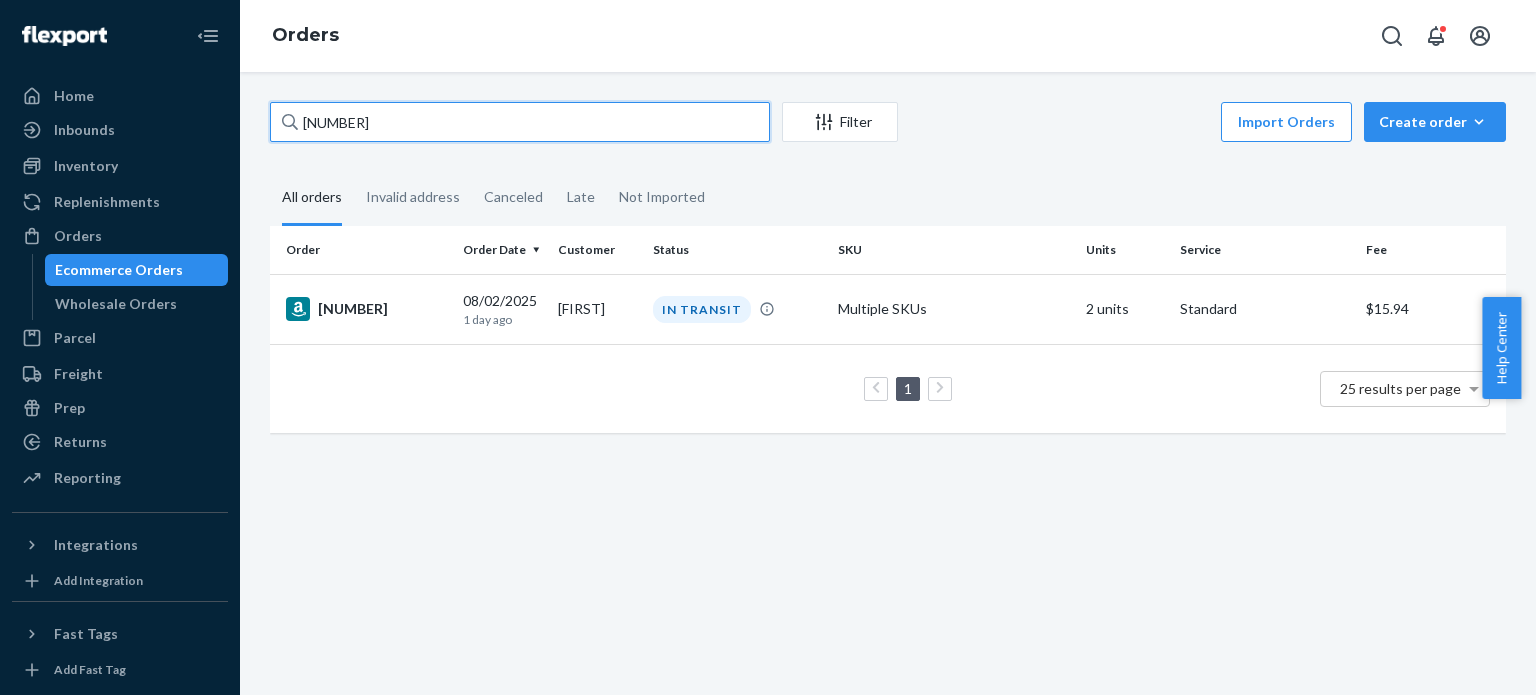 click on "[NUMBER]" at bounding box center (520, 122) 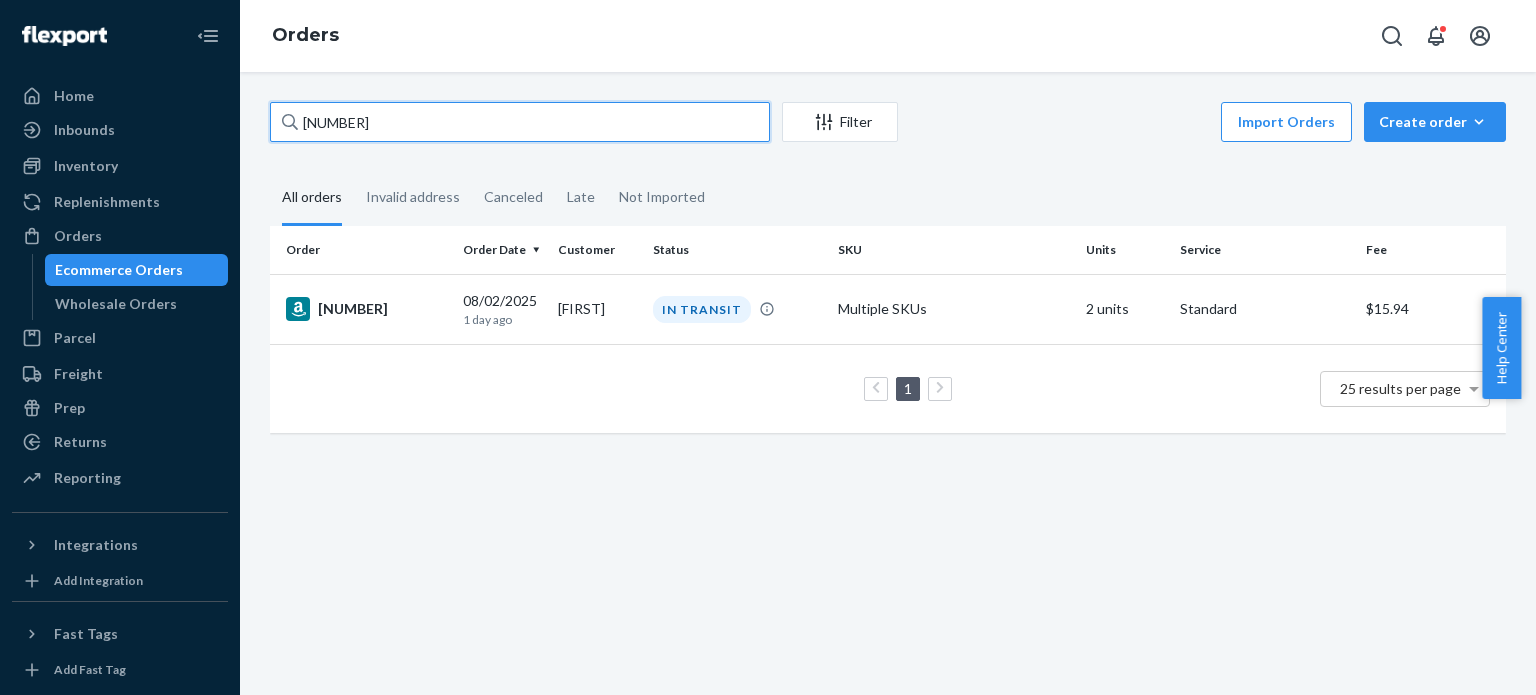 paste on "[NUMBER]" 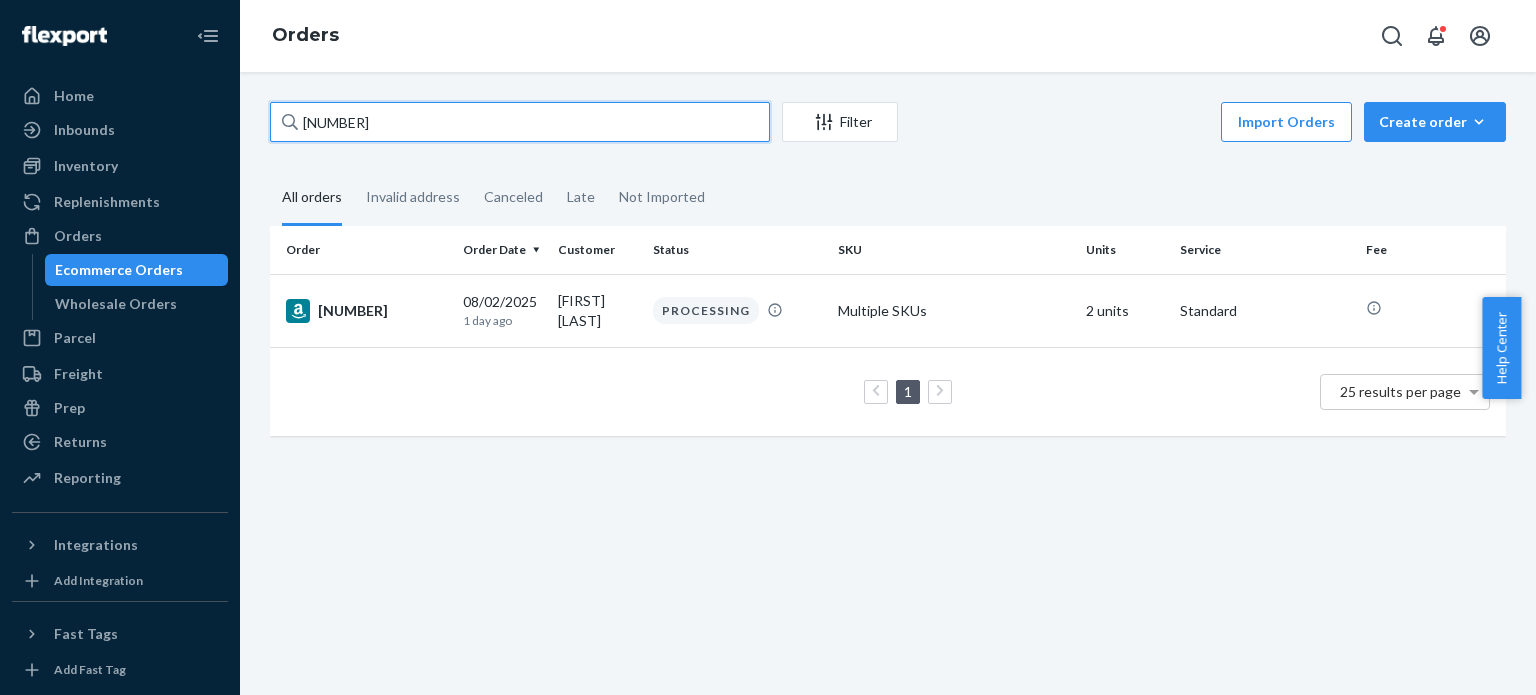 click on "[NUMBER]" at bounding box center [520, 122] 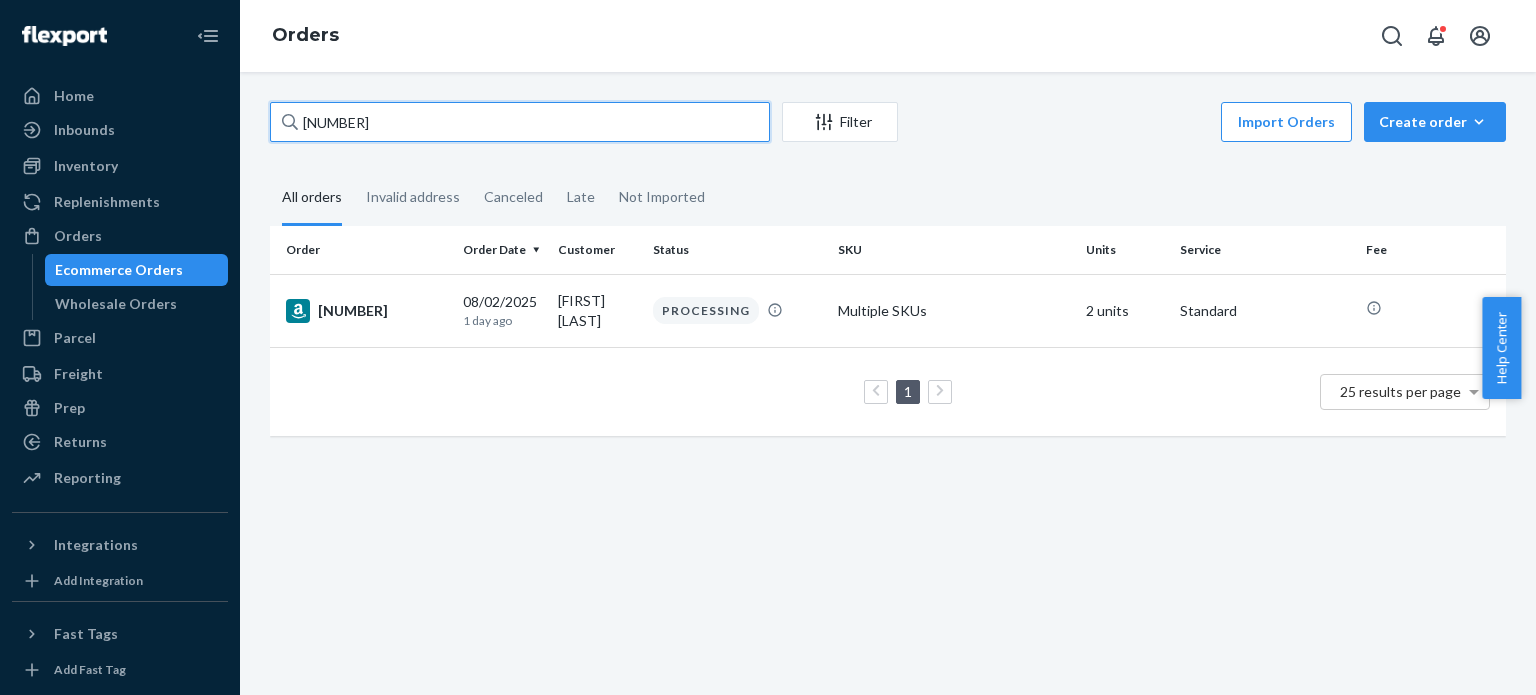 click on "[NUMBER]" at bounding box center (520, 122) 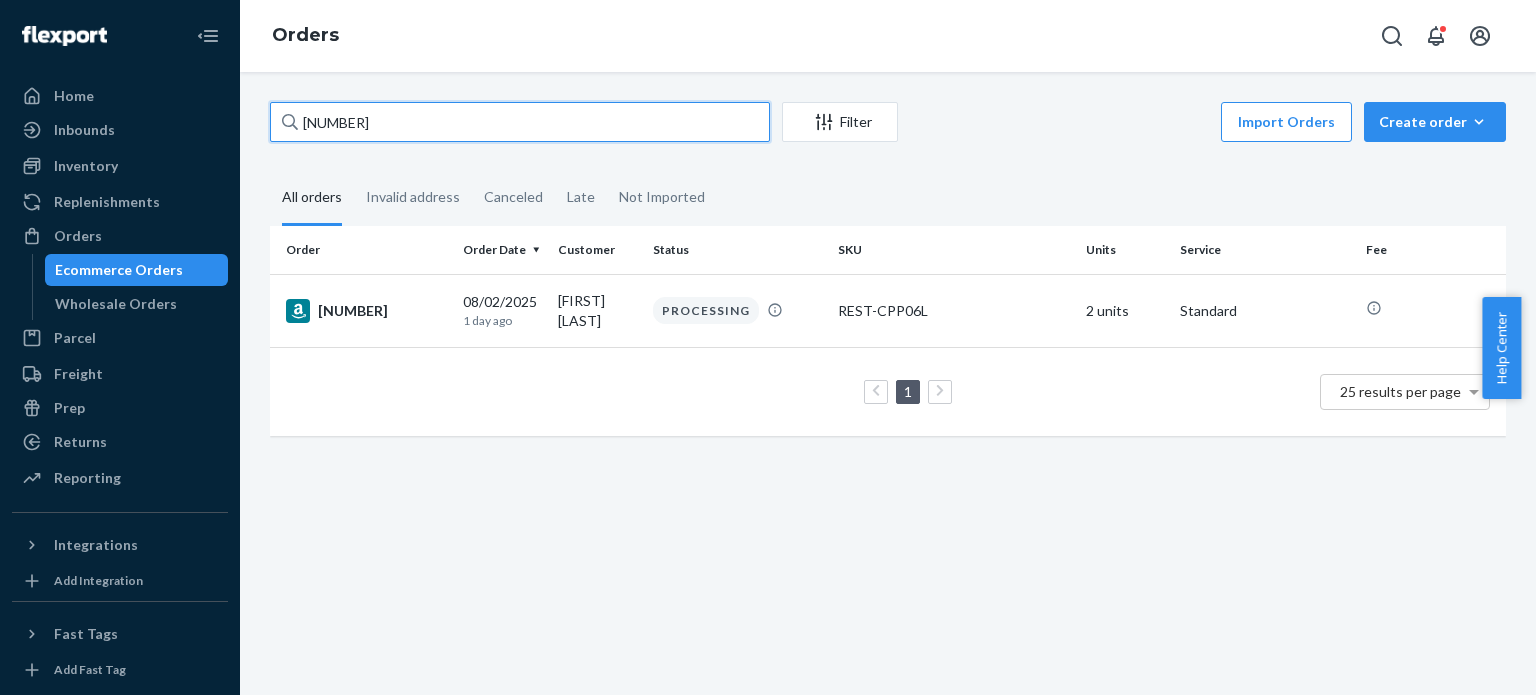 click on "[NUMBER]" at bounding box center (520, 122) 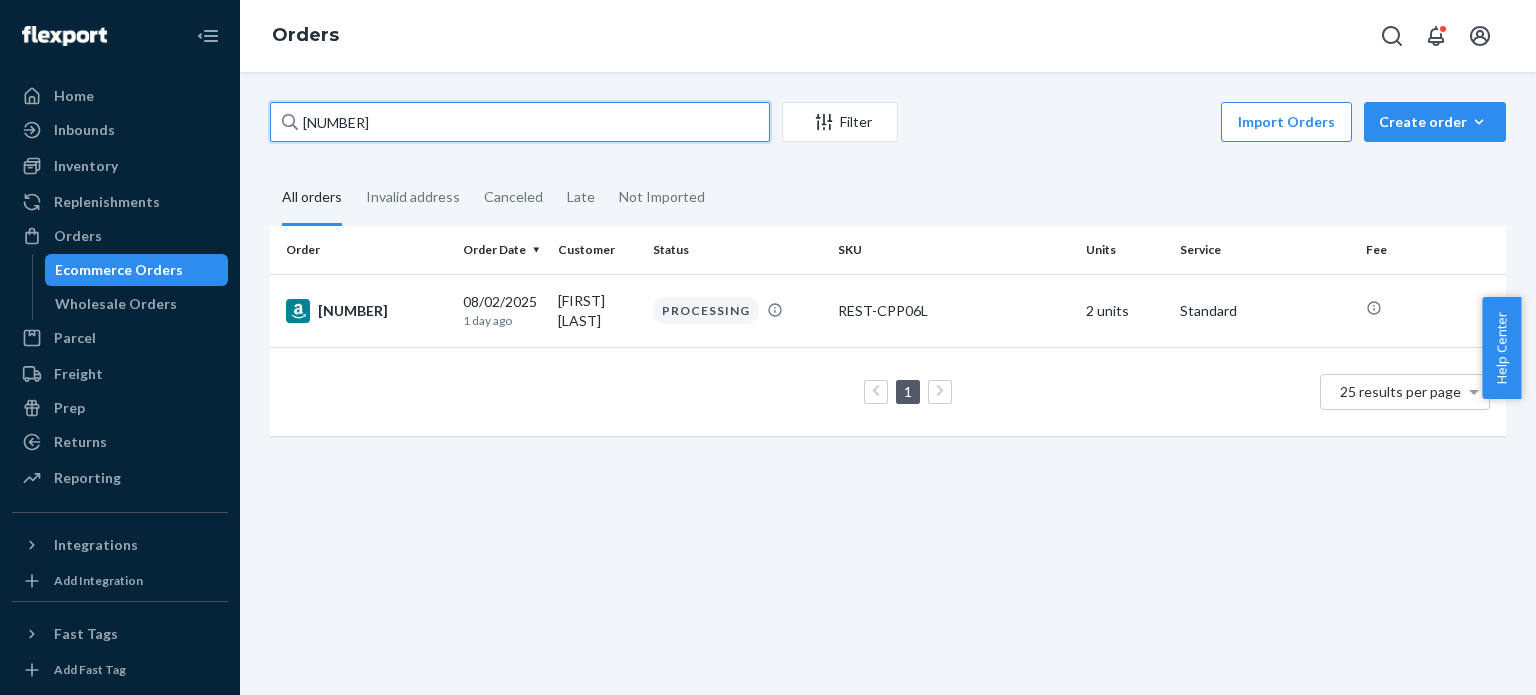 paste on "[ACCOUNT_NUMBER]" 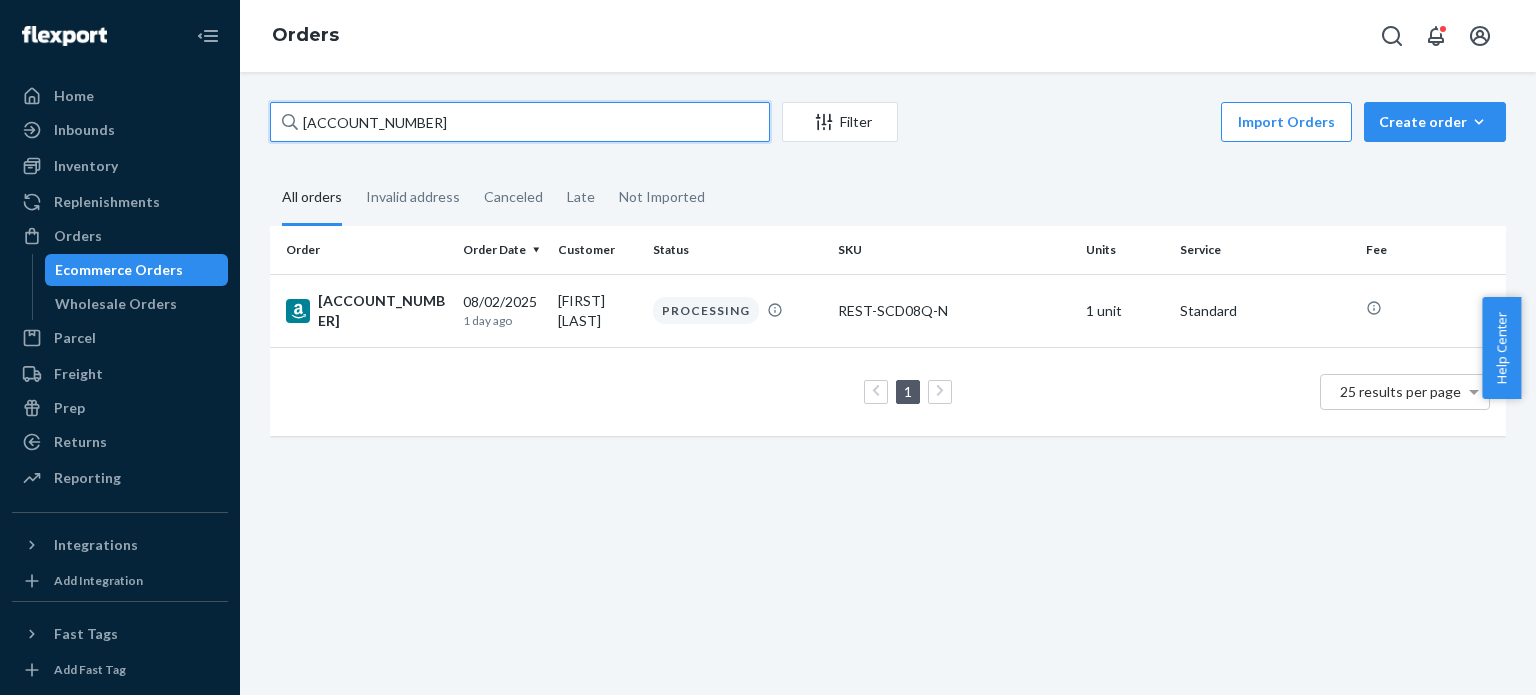 click on "[ACCOUNT_NUMBER]" at bounding box center (520, 122) 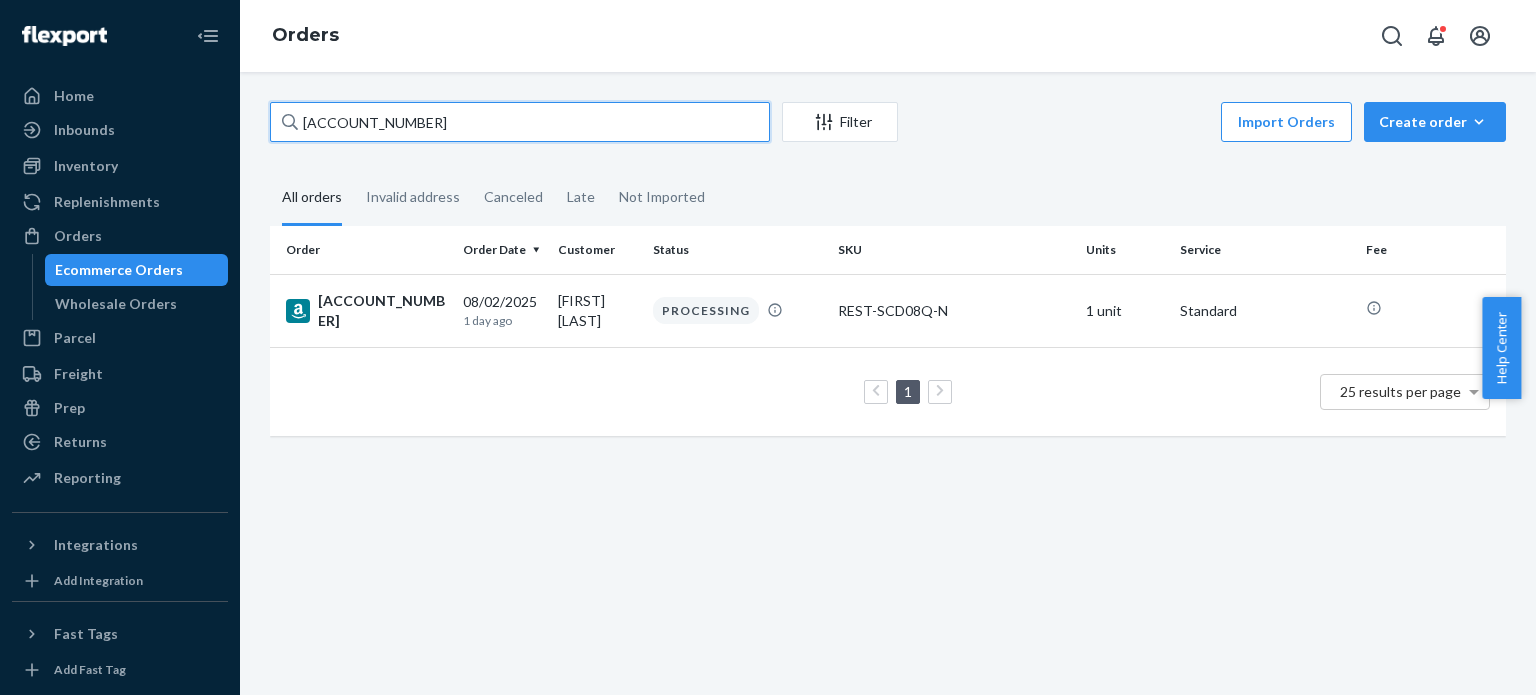 click on "[ACCOUNT_NUMBER]" at bounding box center (520, 122) 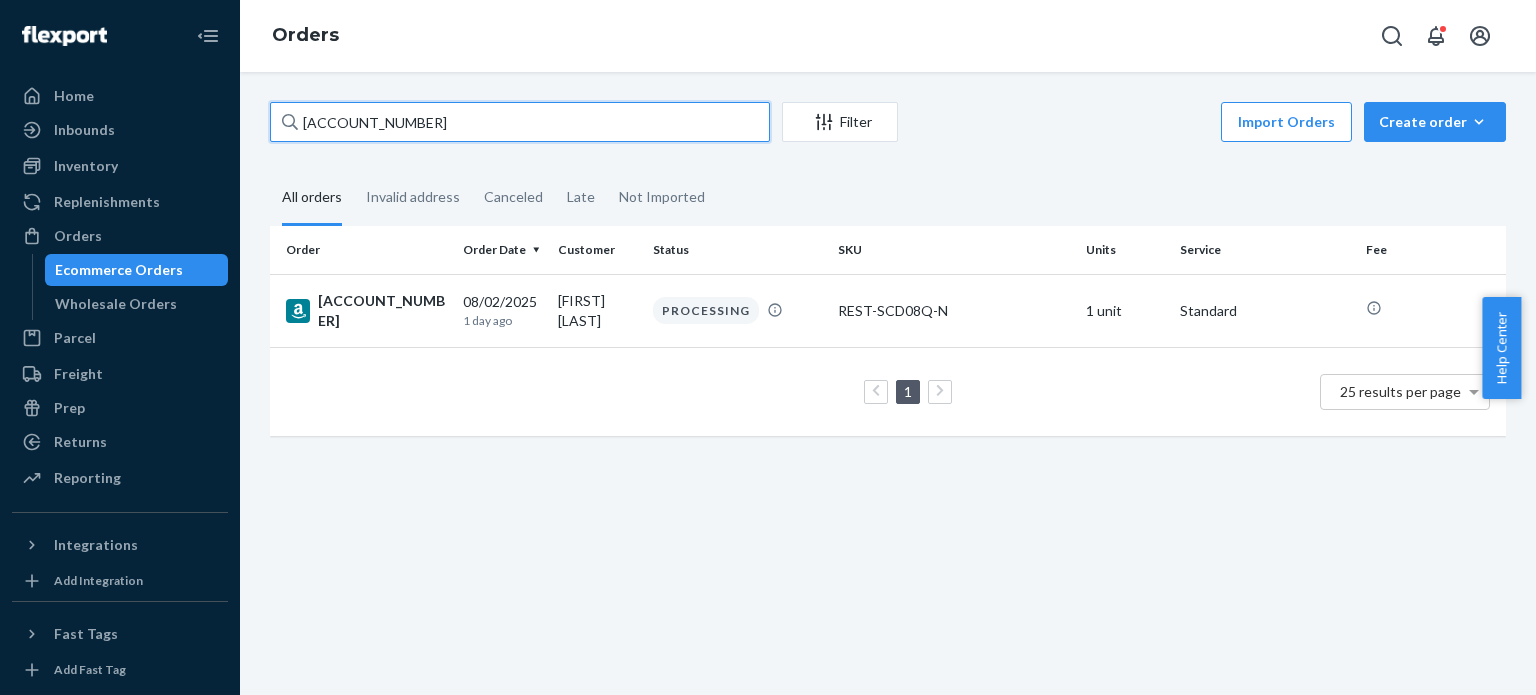 paste on "[NUMBER]" 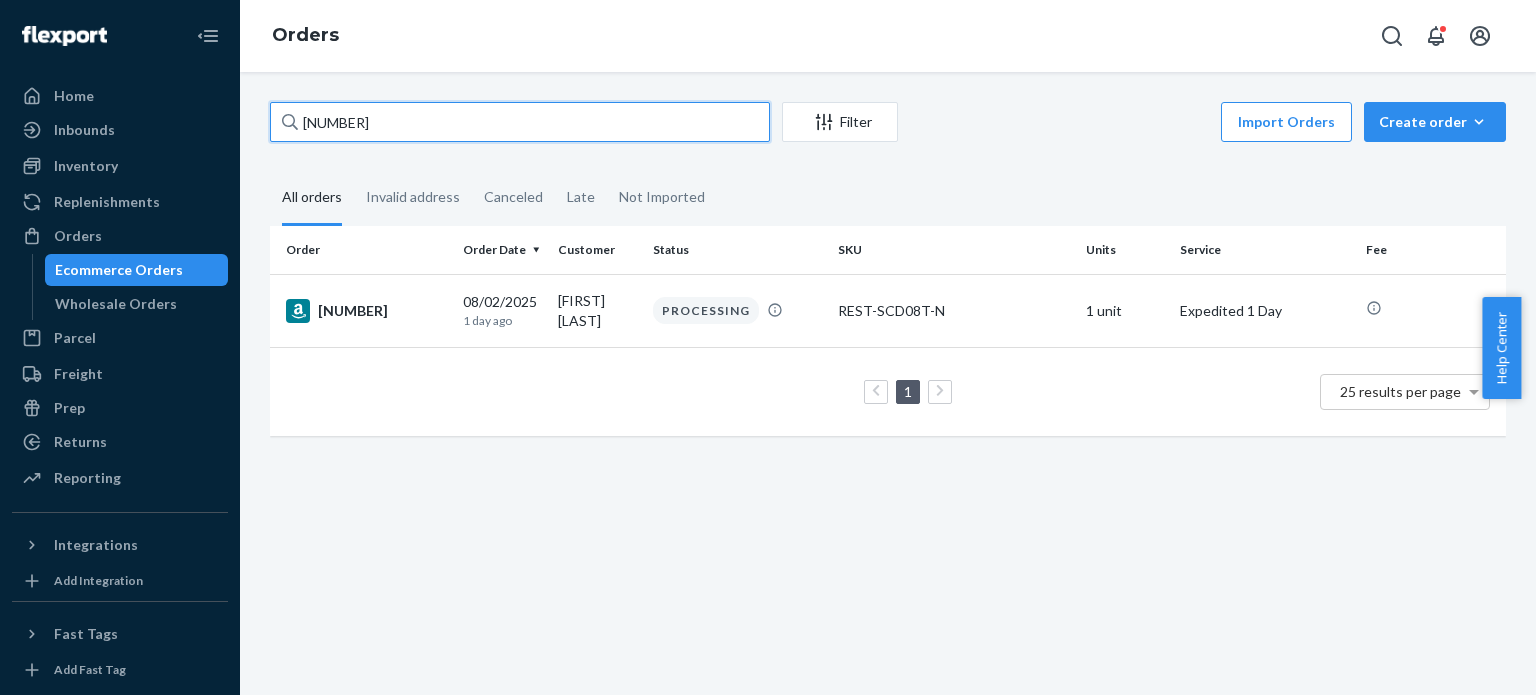 click on "[NUMBER]" at bounding box center [520, 122] 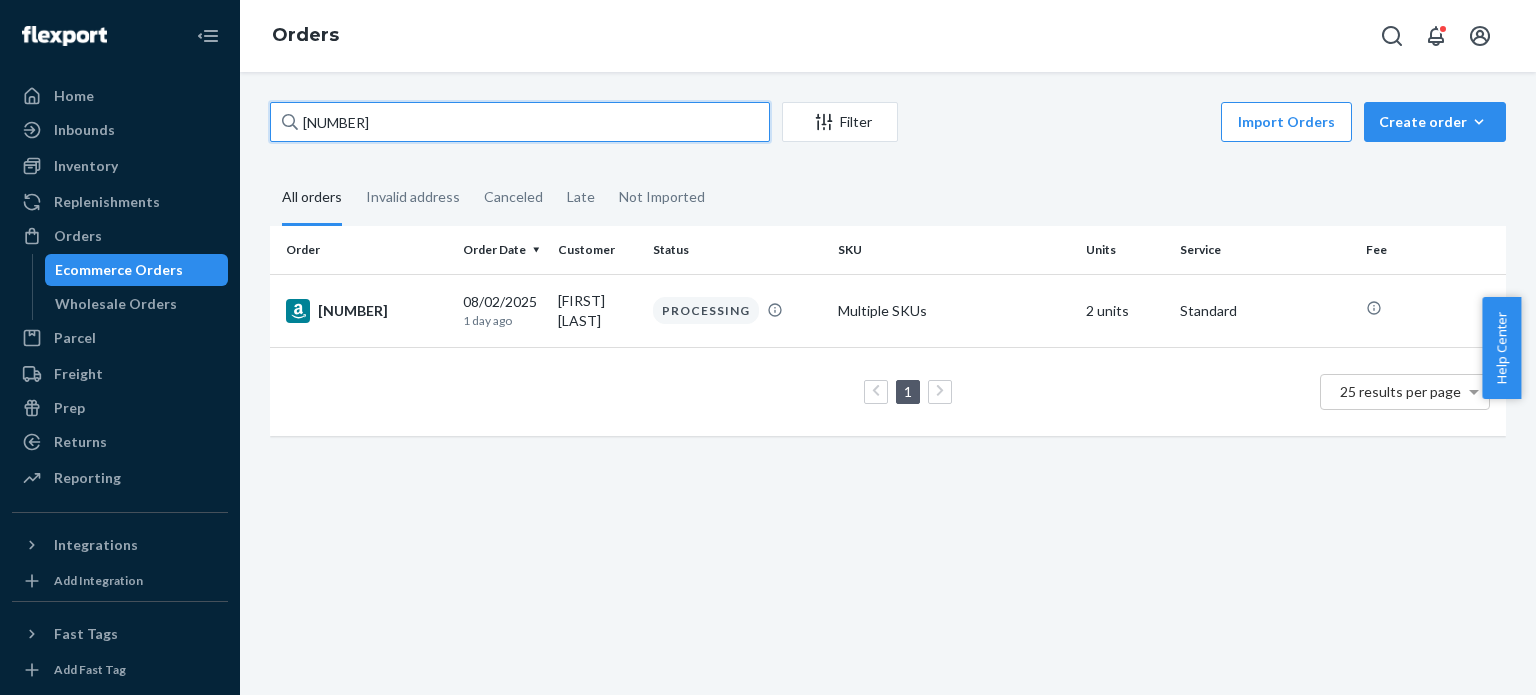 click on "[NUMBER]" at bounding box center (520, 122) 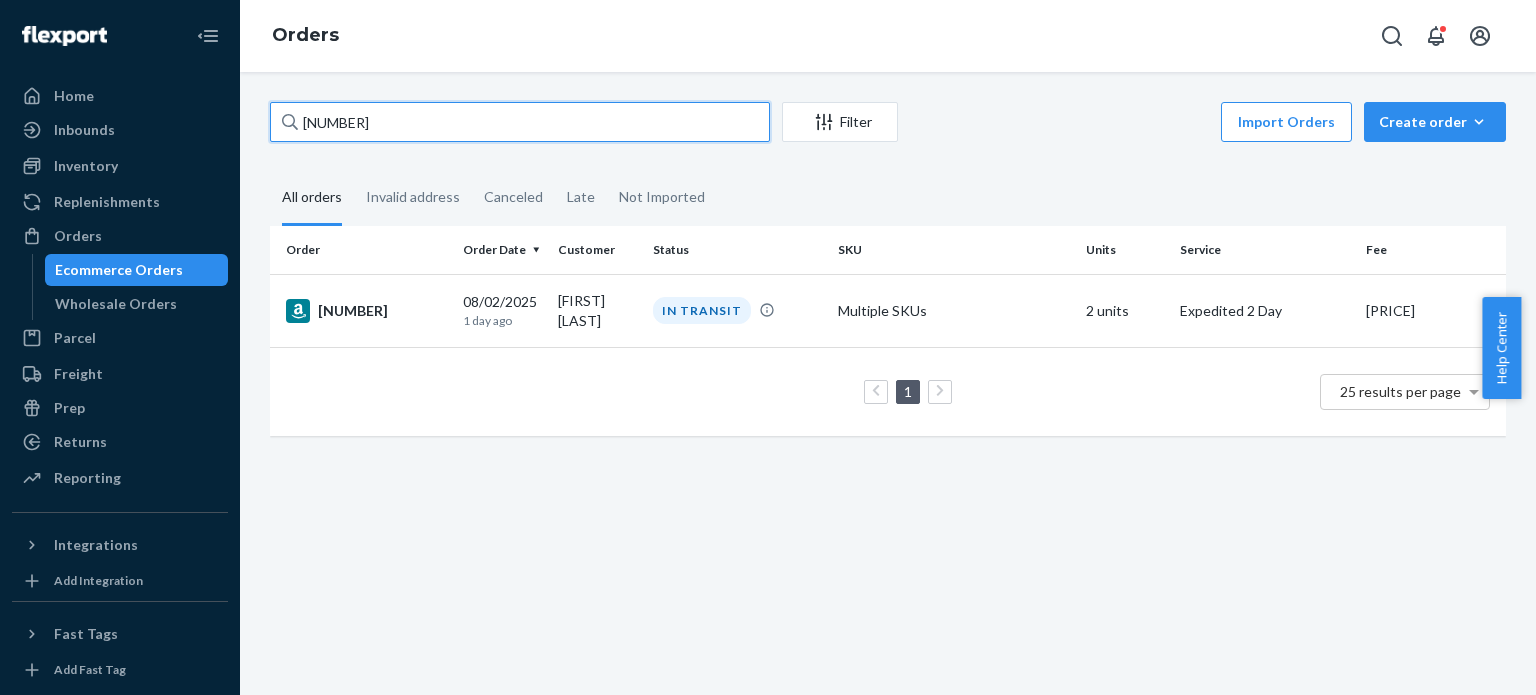 click on "[NUMBER]" at bounding box center (520, 122) 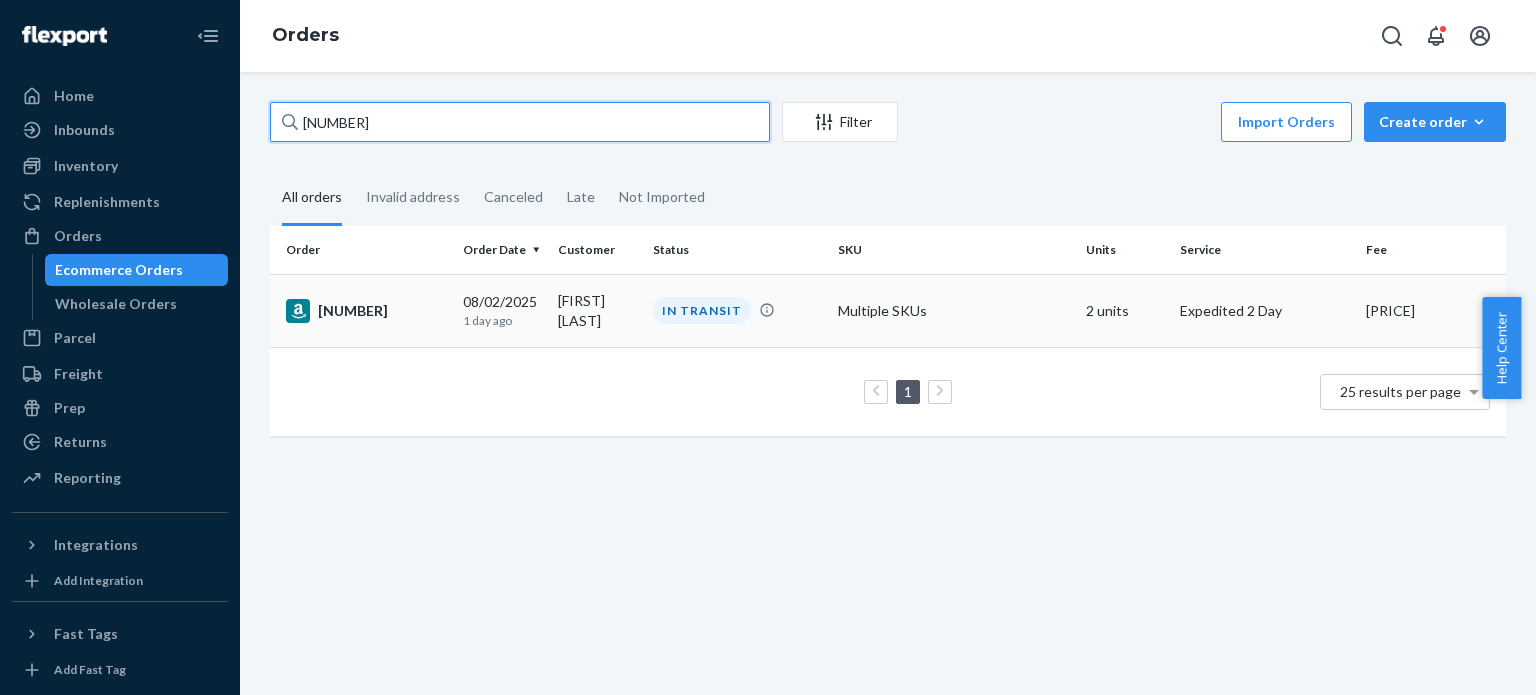 paste on "[NUMBER]" 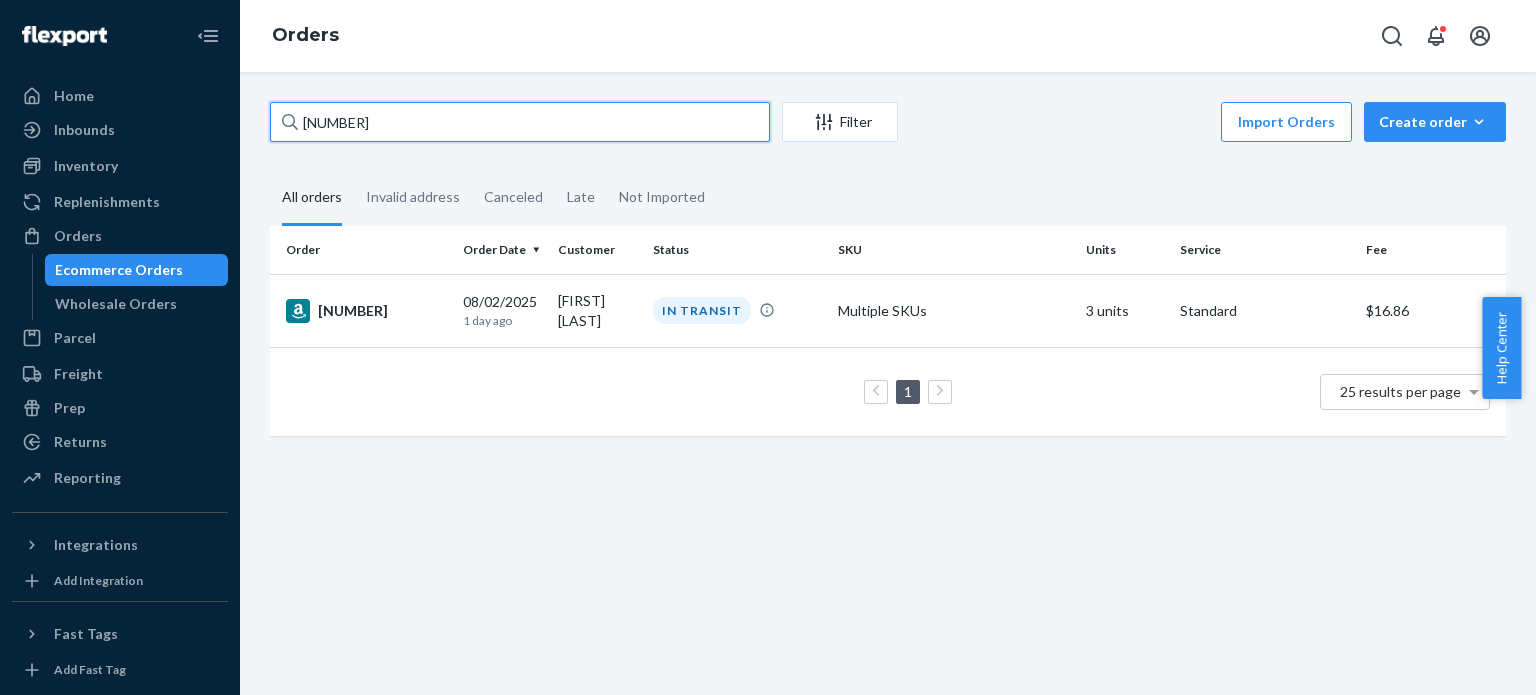 click on "[NUMBER]" at bounding box center (520, 122) 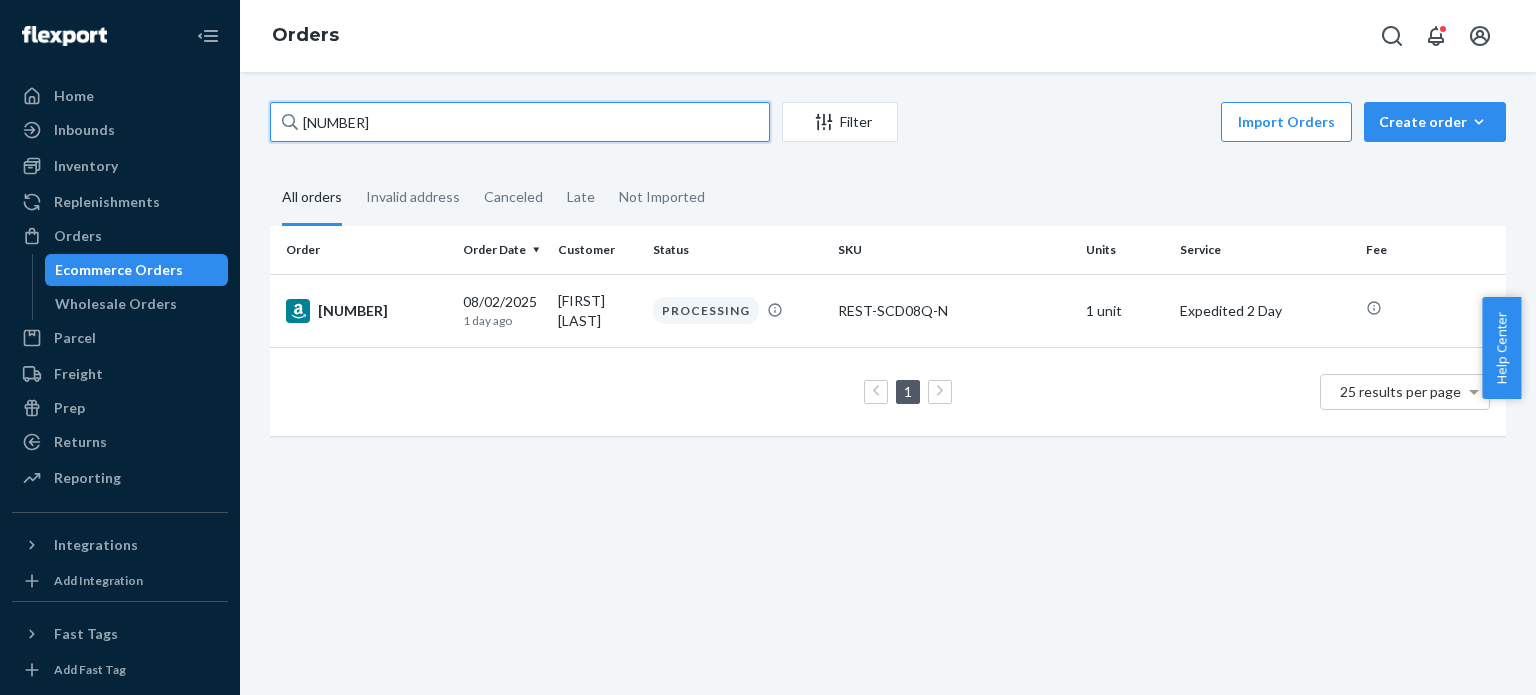 click on "[NUMBER]" at bounding box center [520, 122] 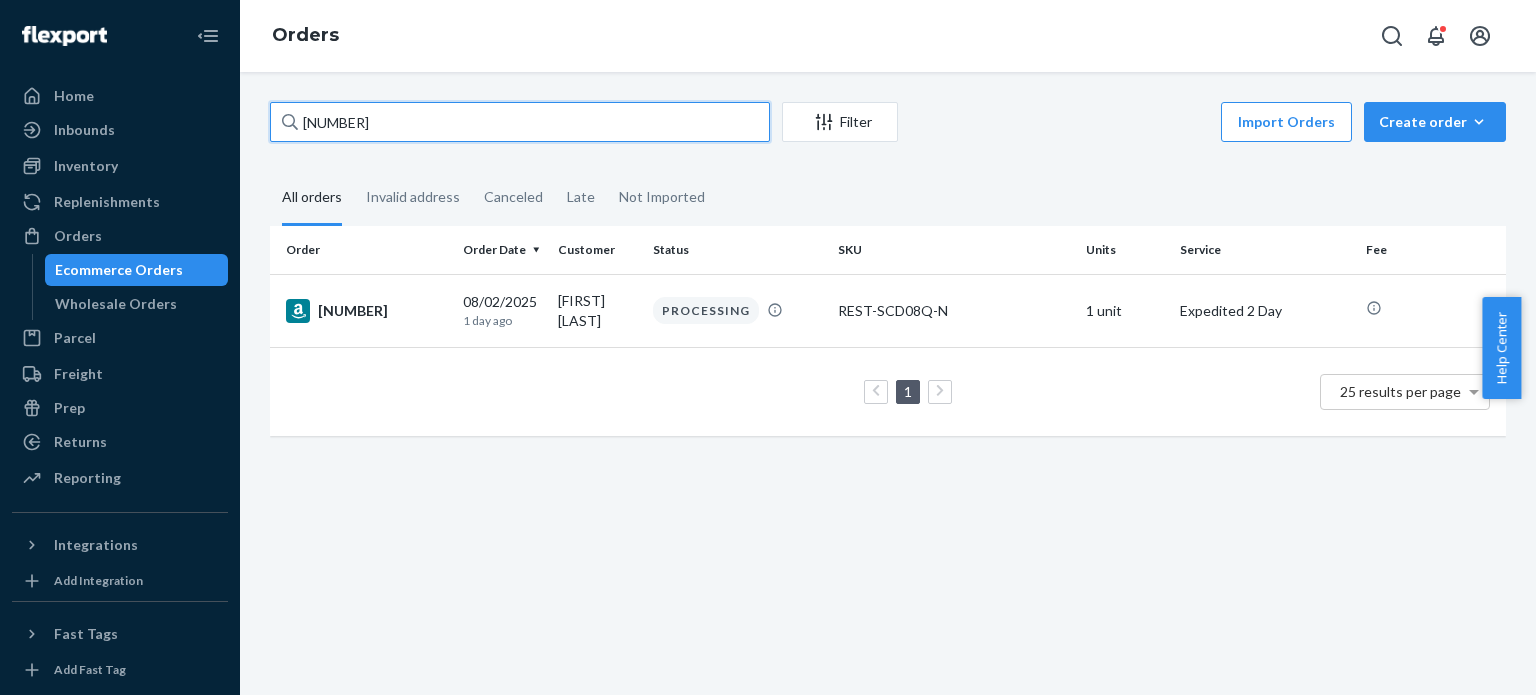 click on "[NUMBER]" at bounding box center [520, 122] 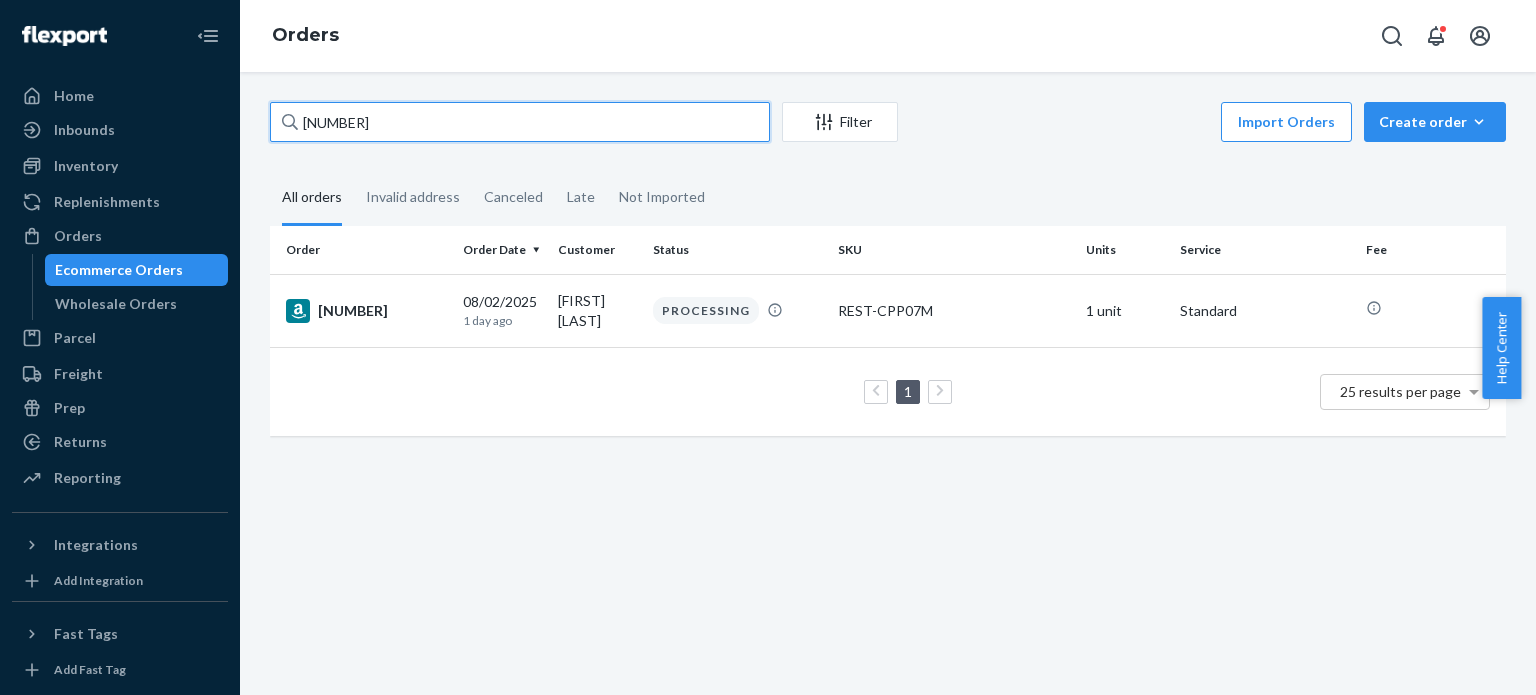 click on "[NUMBER]" at bounding box center [520, 122] 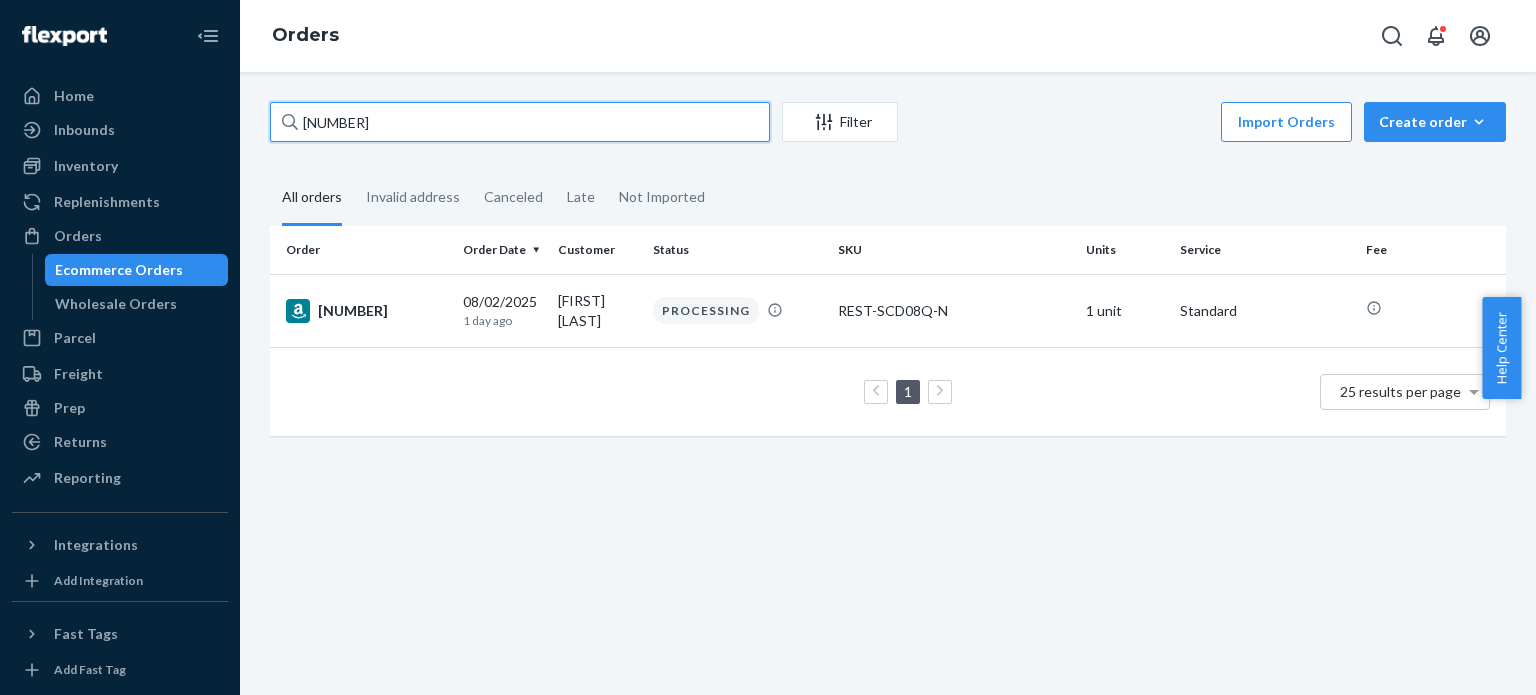 click on "[NUMBER]" at bounding box center [520, 122] 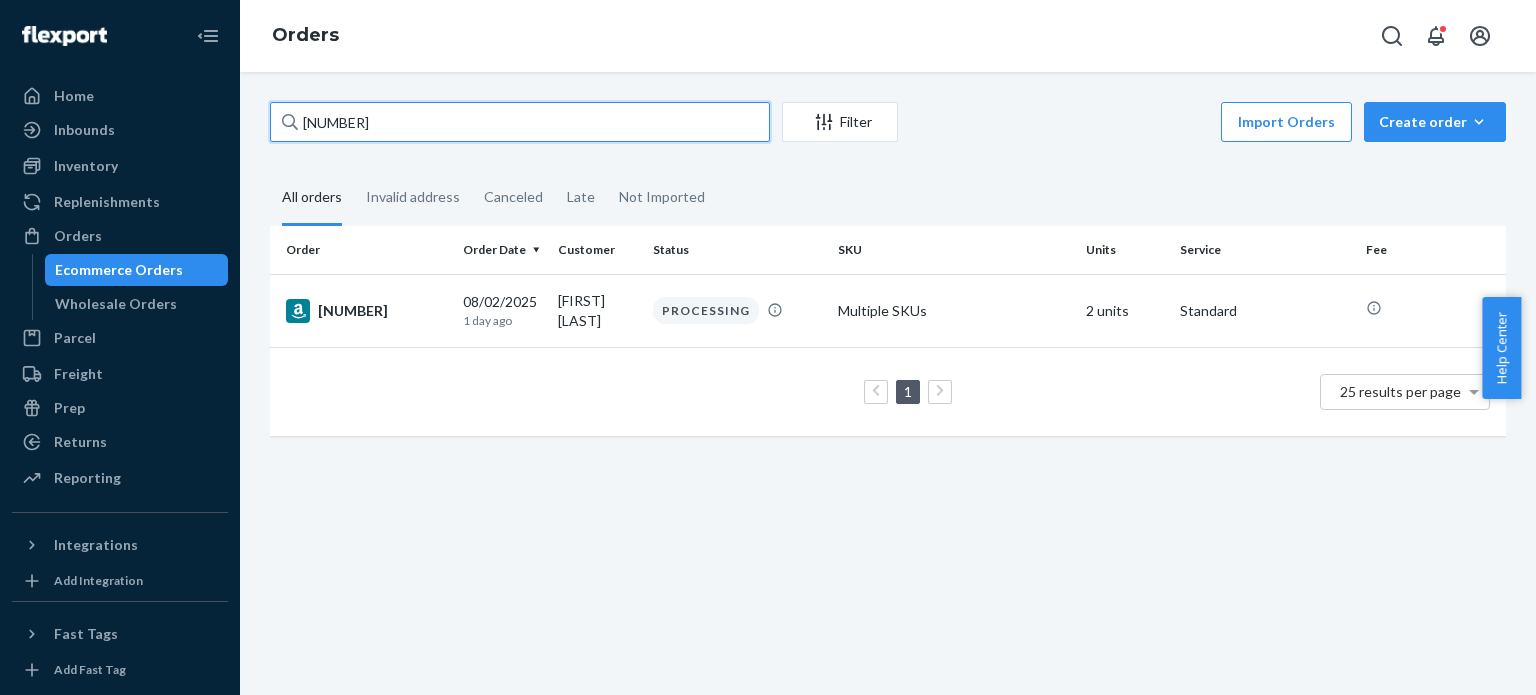 click on "[NUMBER]" at bounding box center (520, 122) 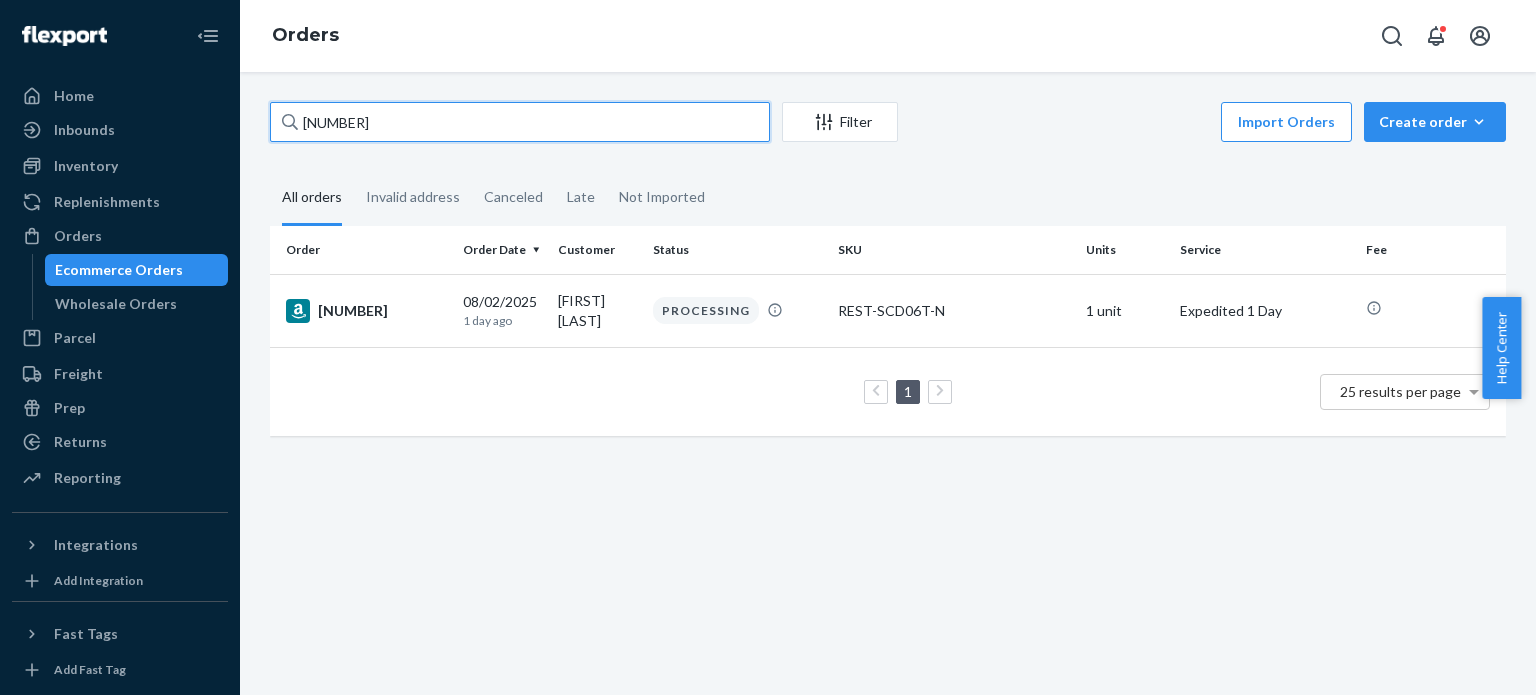 click on "[NUMBER]" at bounding box center [520, 122] 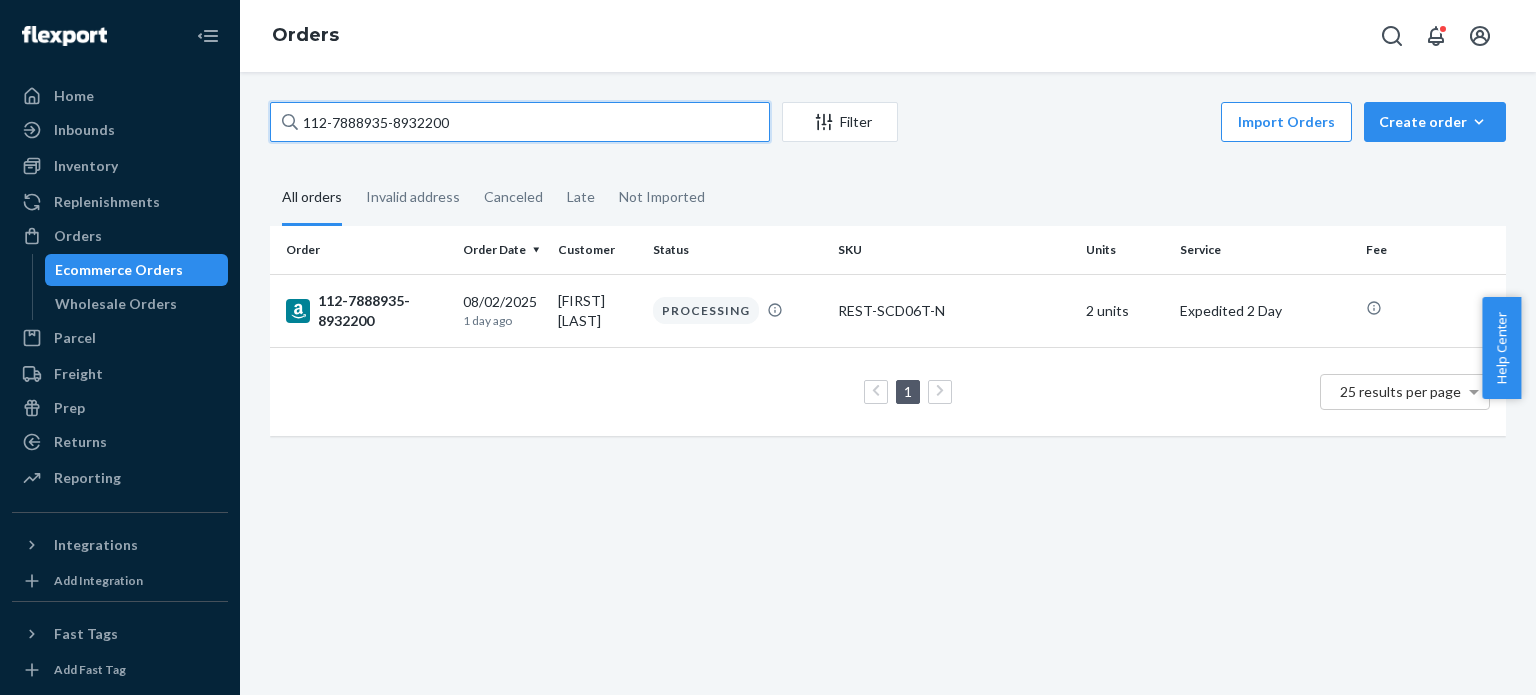 type on "112-7888935-8932200" 